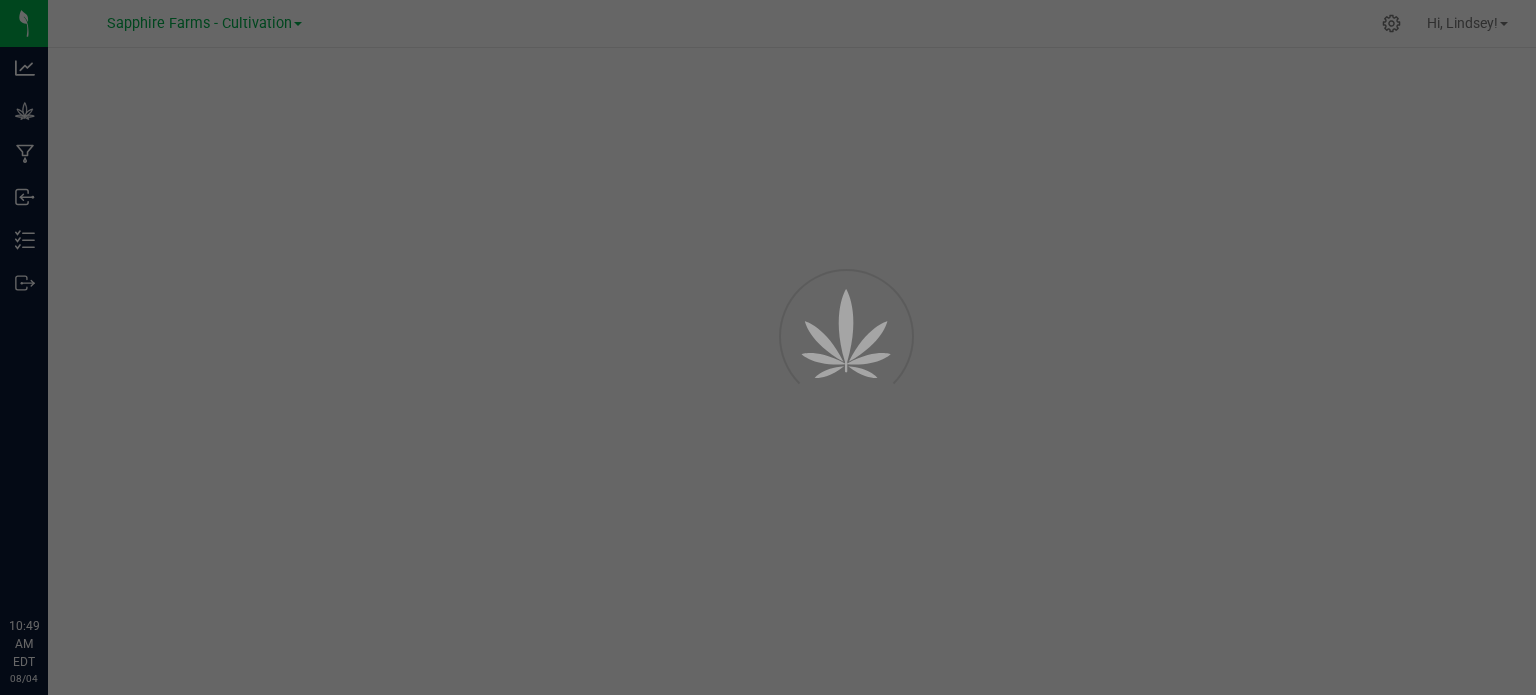 scroll, scrollTop: 0, scrollLeft: 0, axis: both 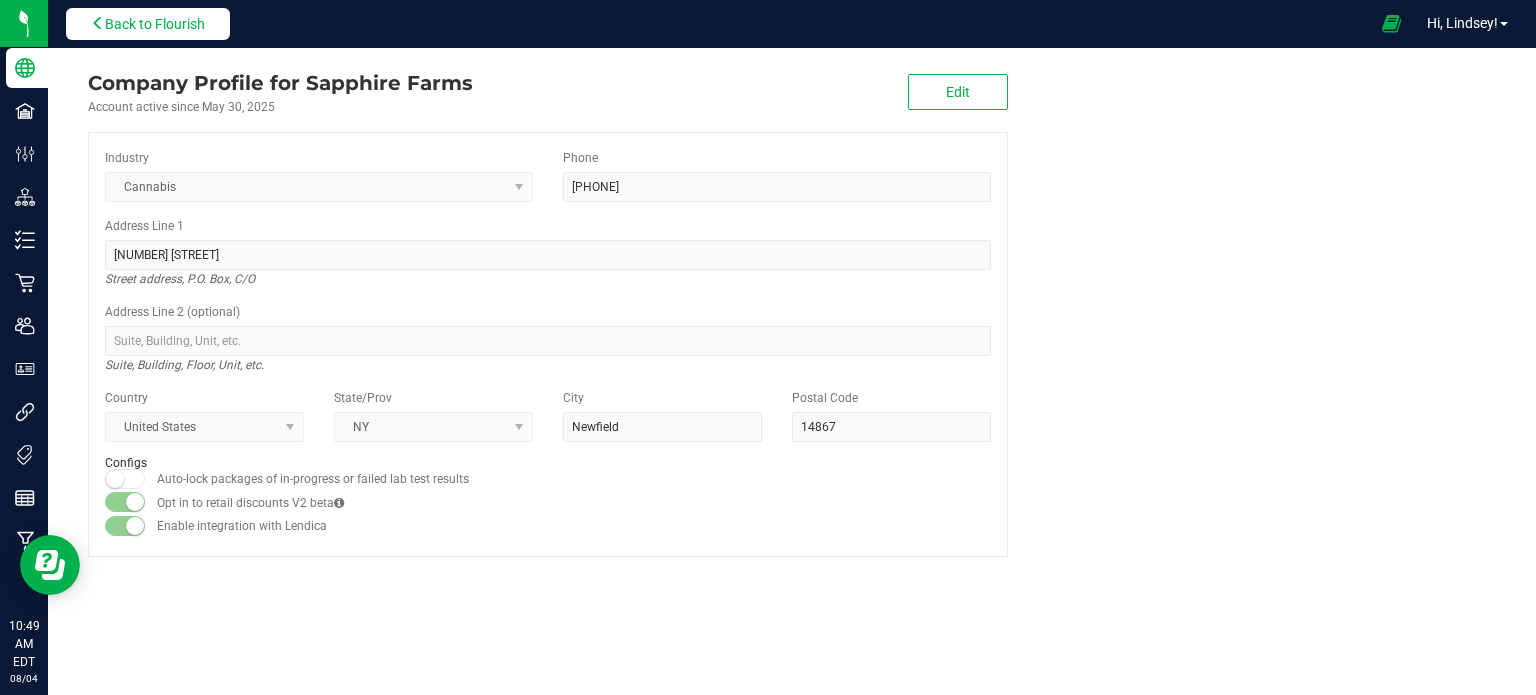 click on "Back to Flourish" at bounding box center [155, 24] 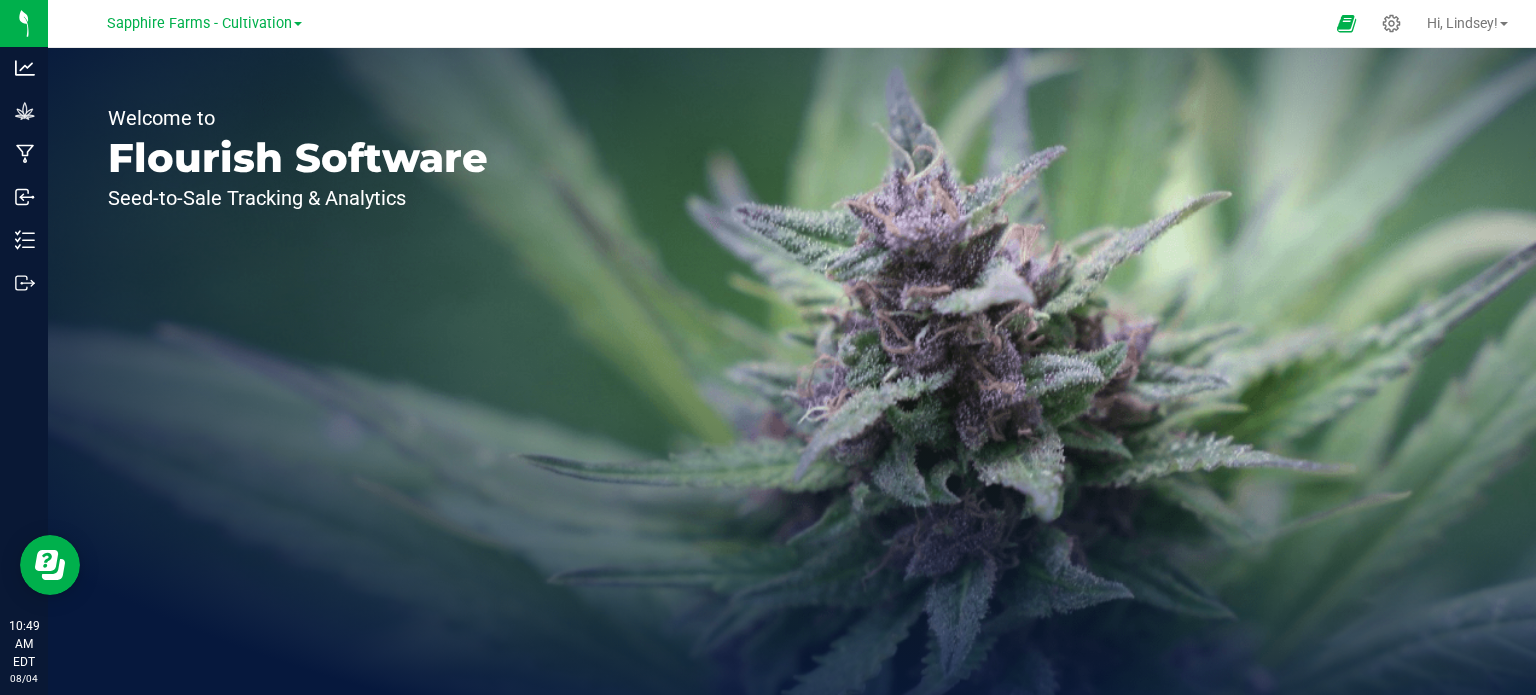 click at bounding box center [298, 24] 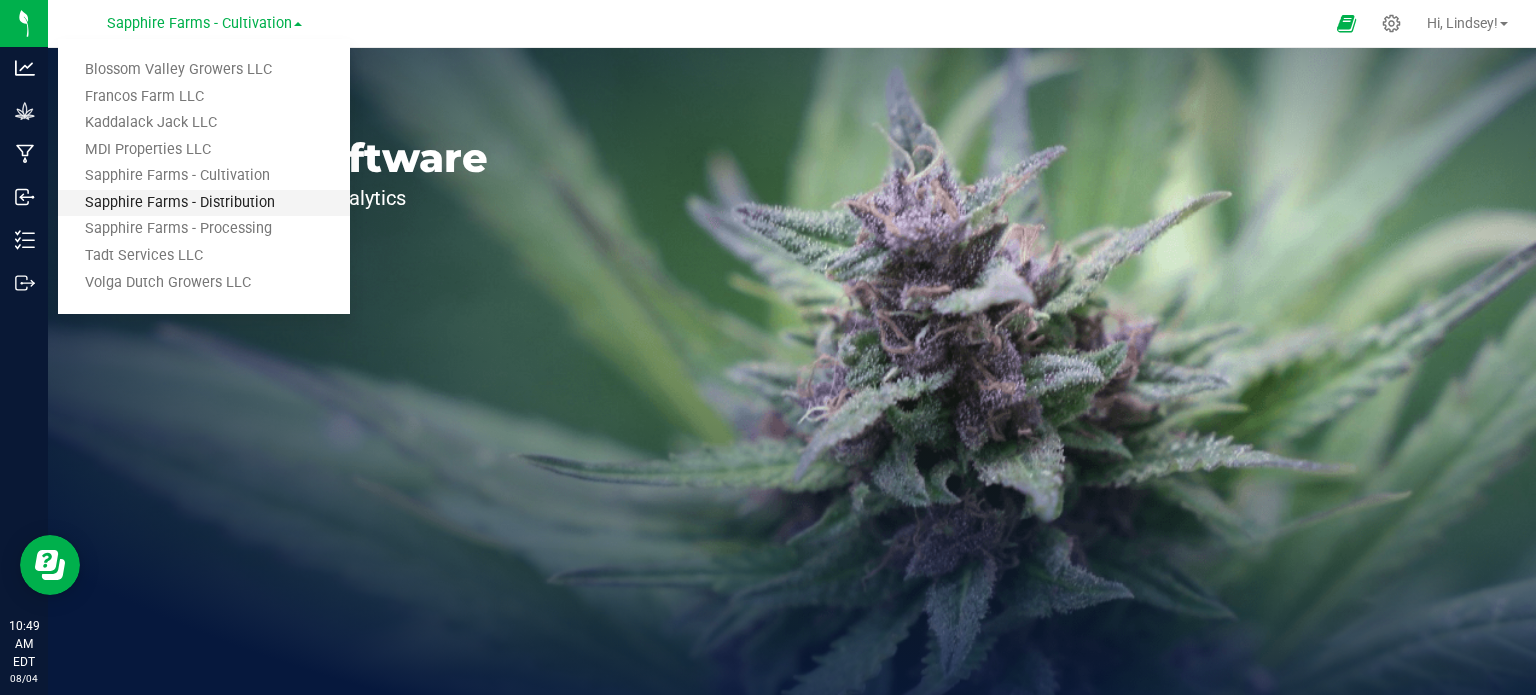 click on "Sapphire Farms - Distribution" at bounding box center [204, 203] 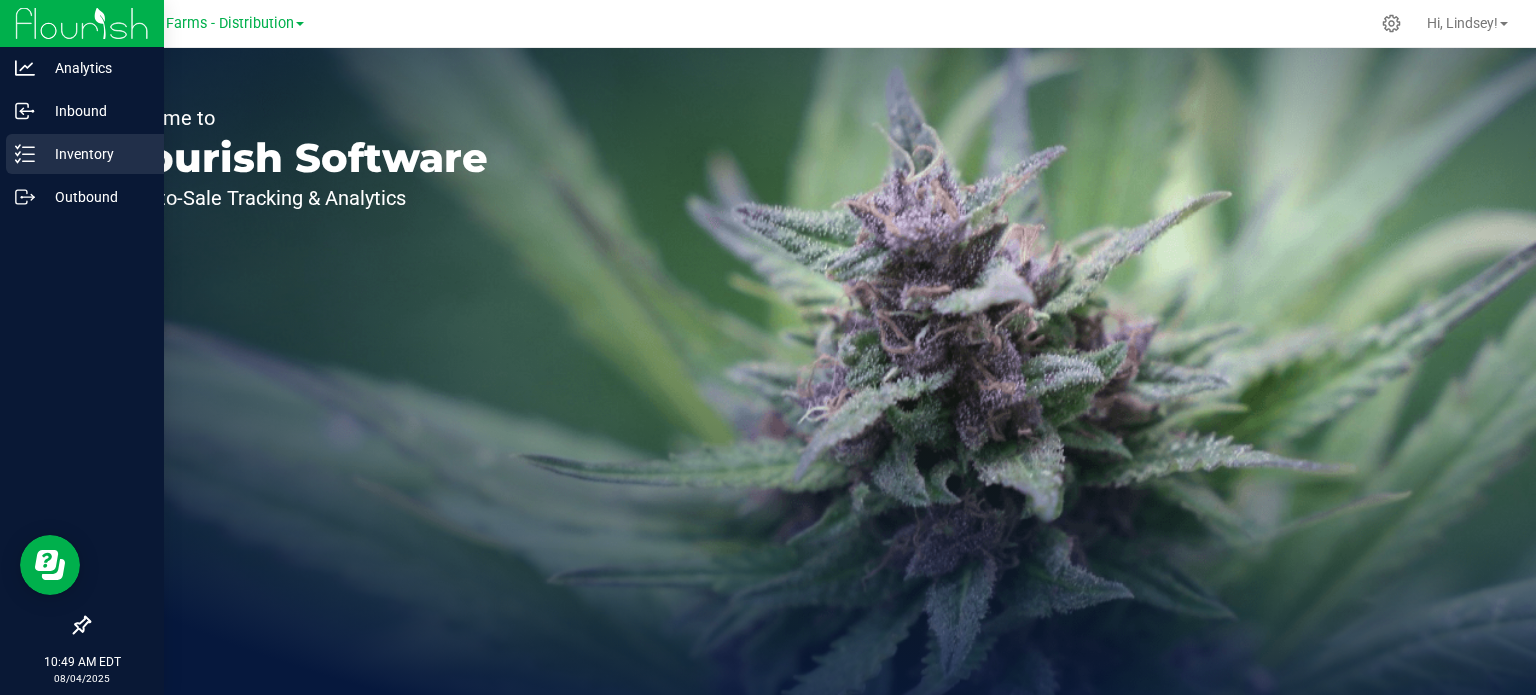 click on "Inventory" at bounding box center [95, 154] 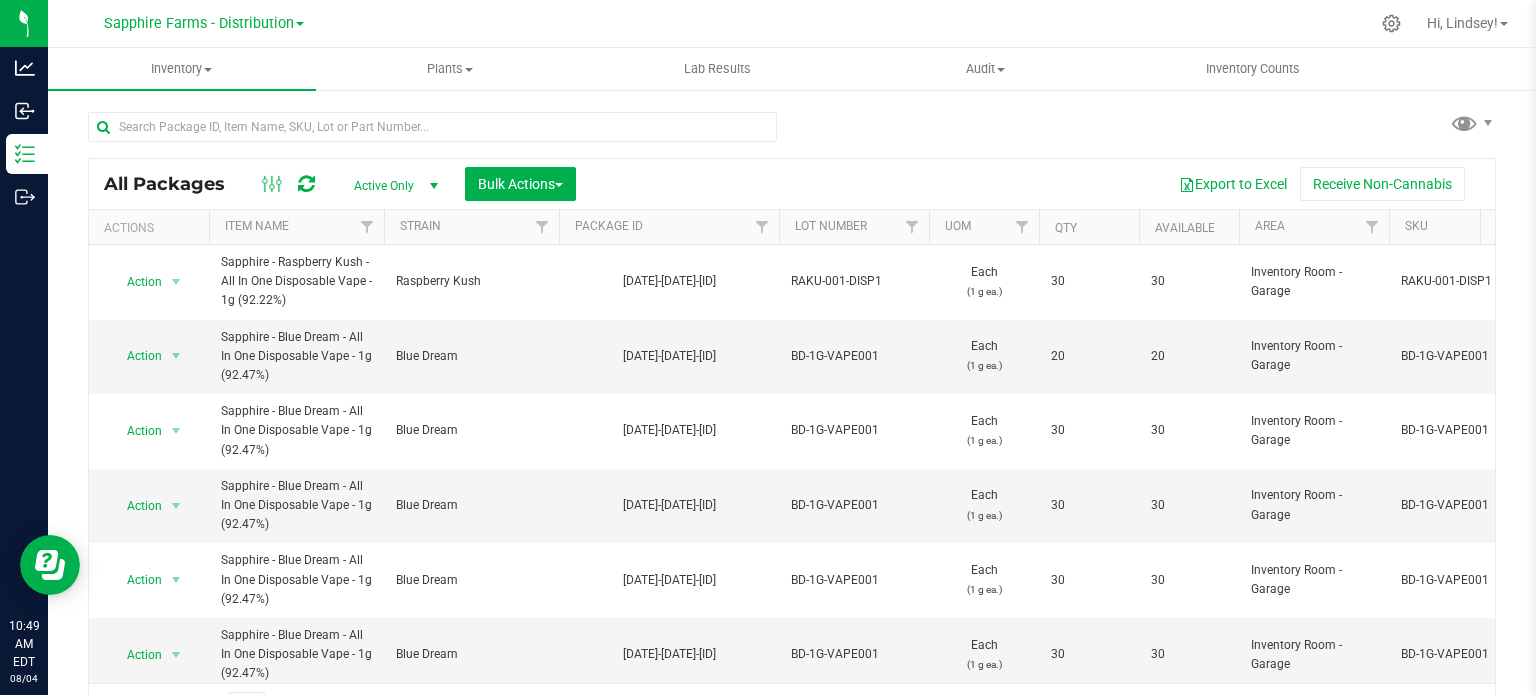 scroll, scrollTop: 0, scrollLeft: 1673, axis: horizontal 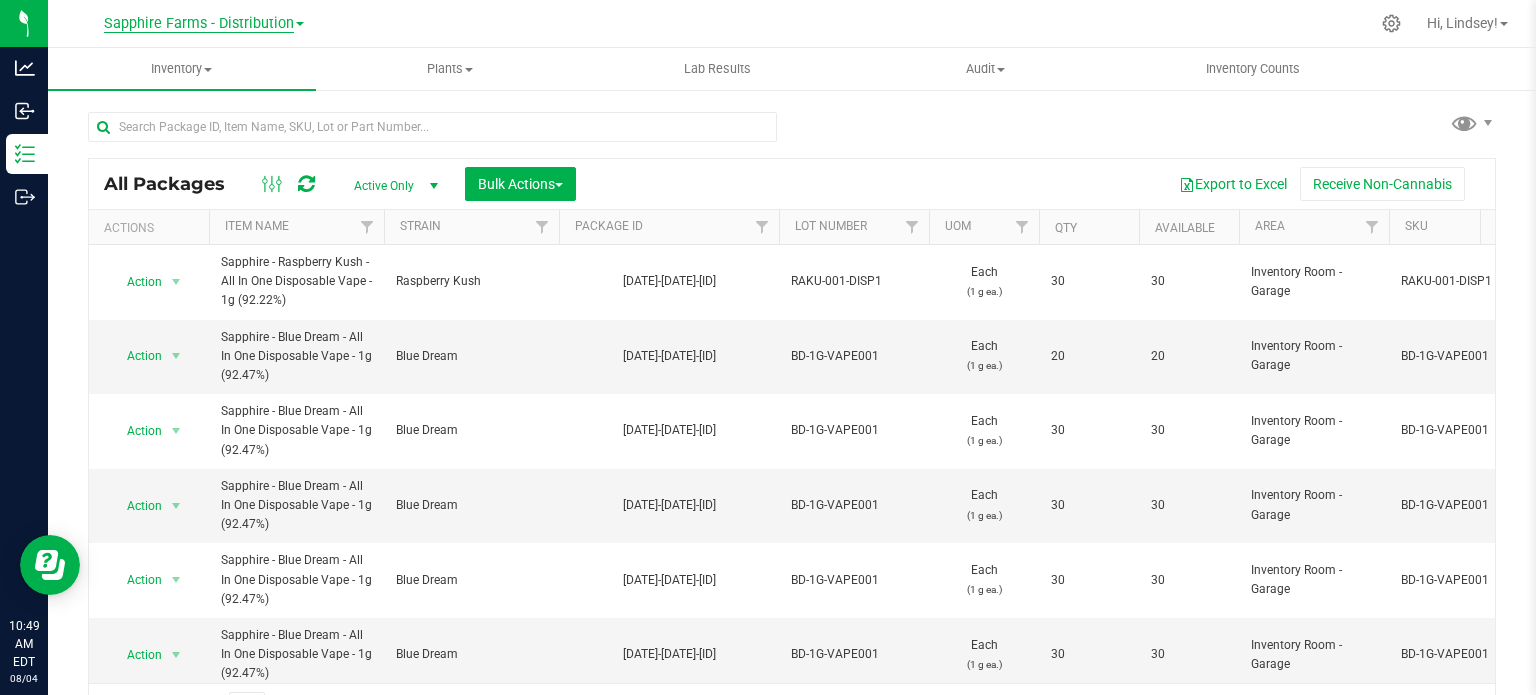 click on "Sapphire Farms - Distribution" at bounding box center [199, 24] 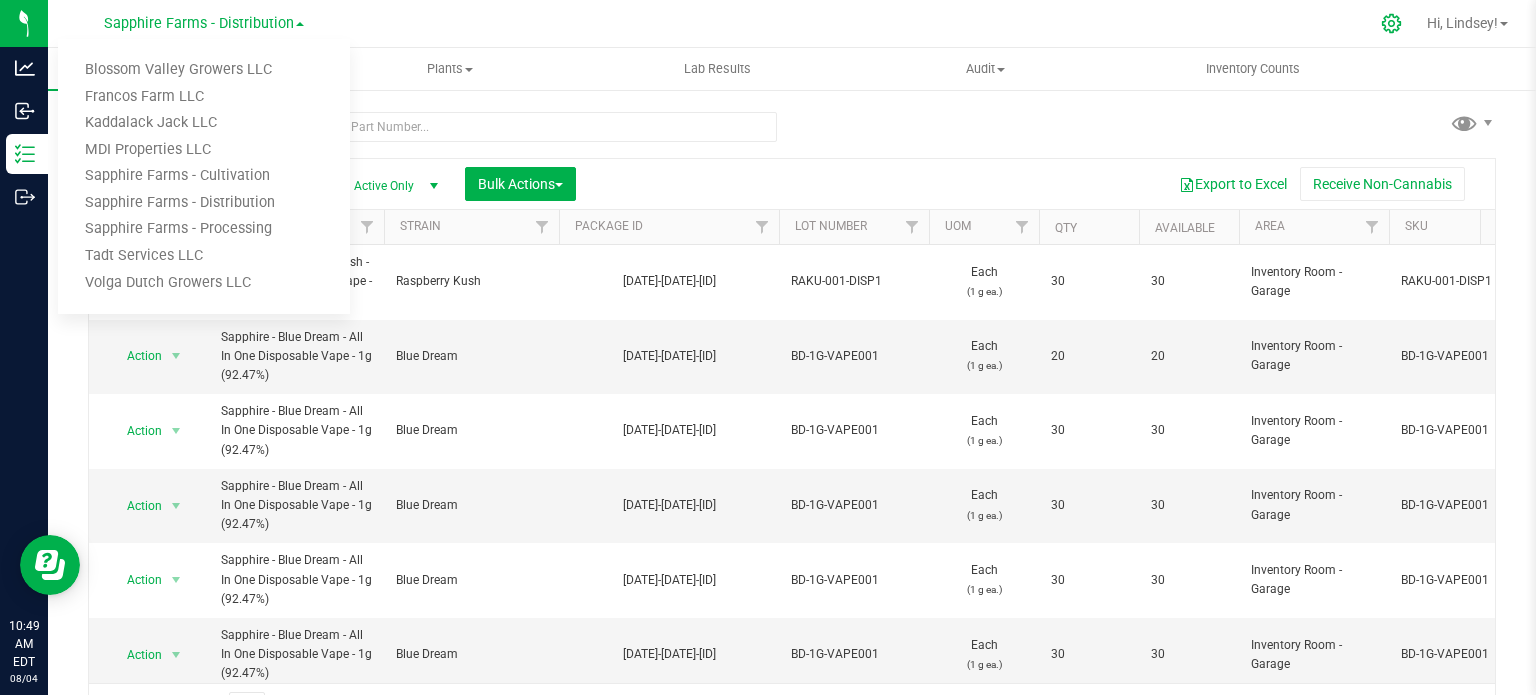click 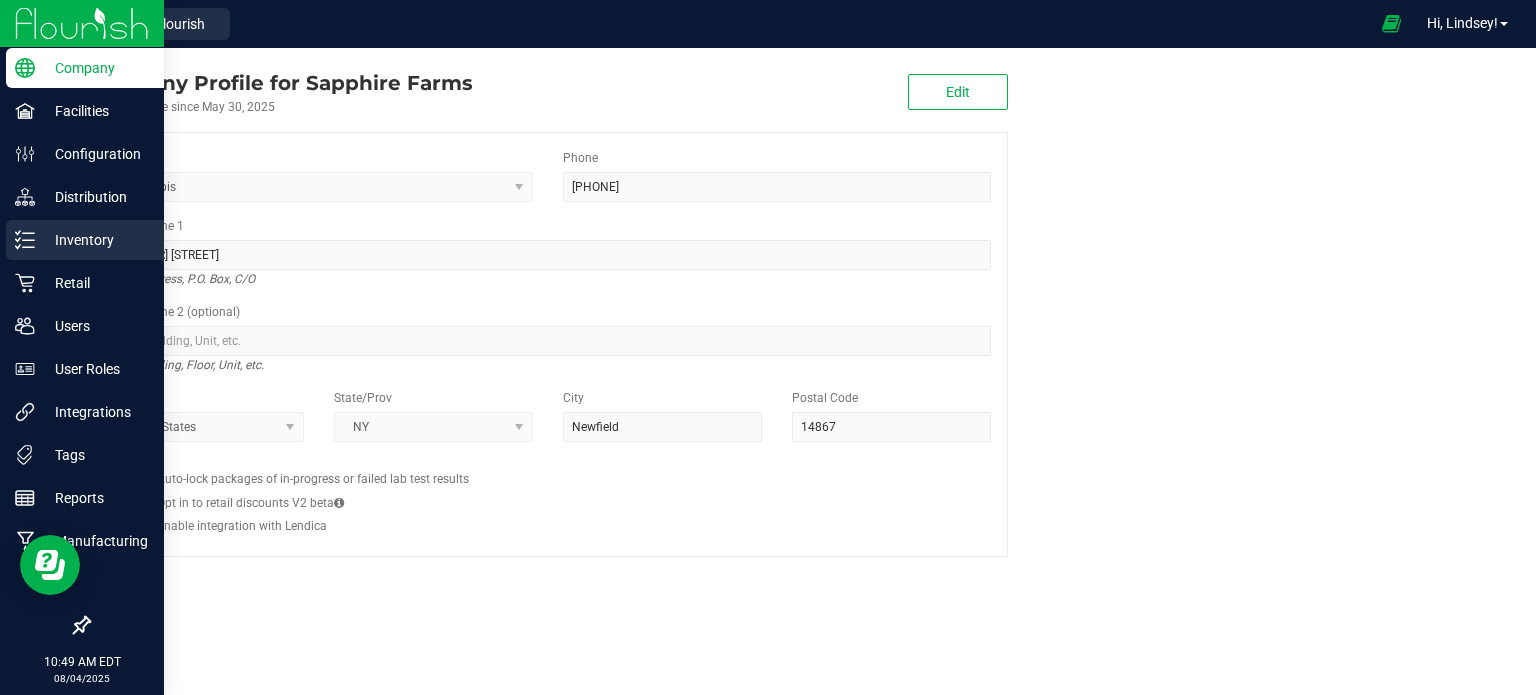 click on "Inventory" at bounding box center [85, 240] 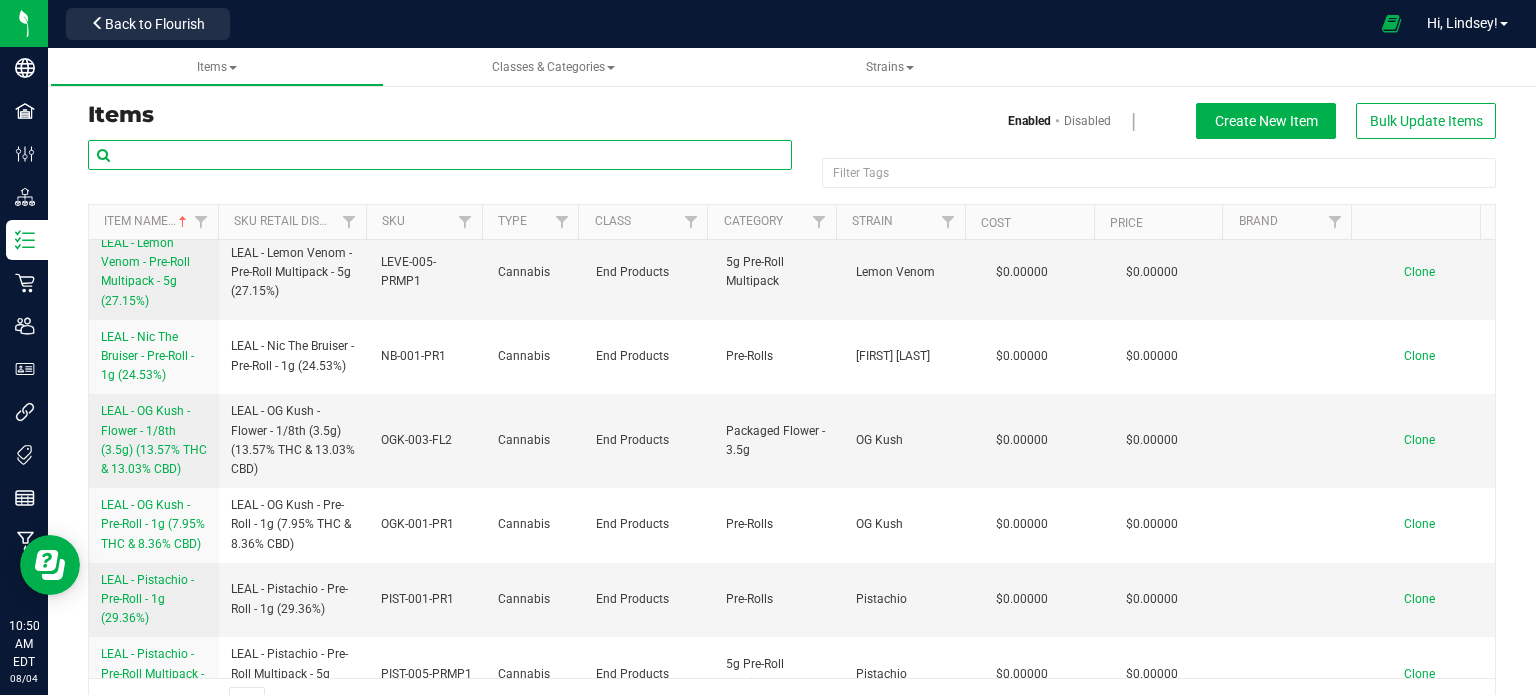 click at bounding box center (440, 155) 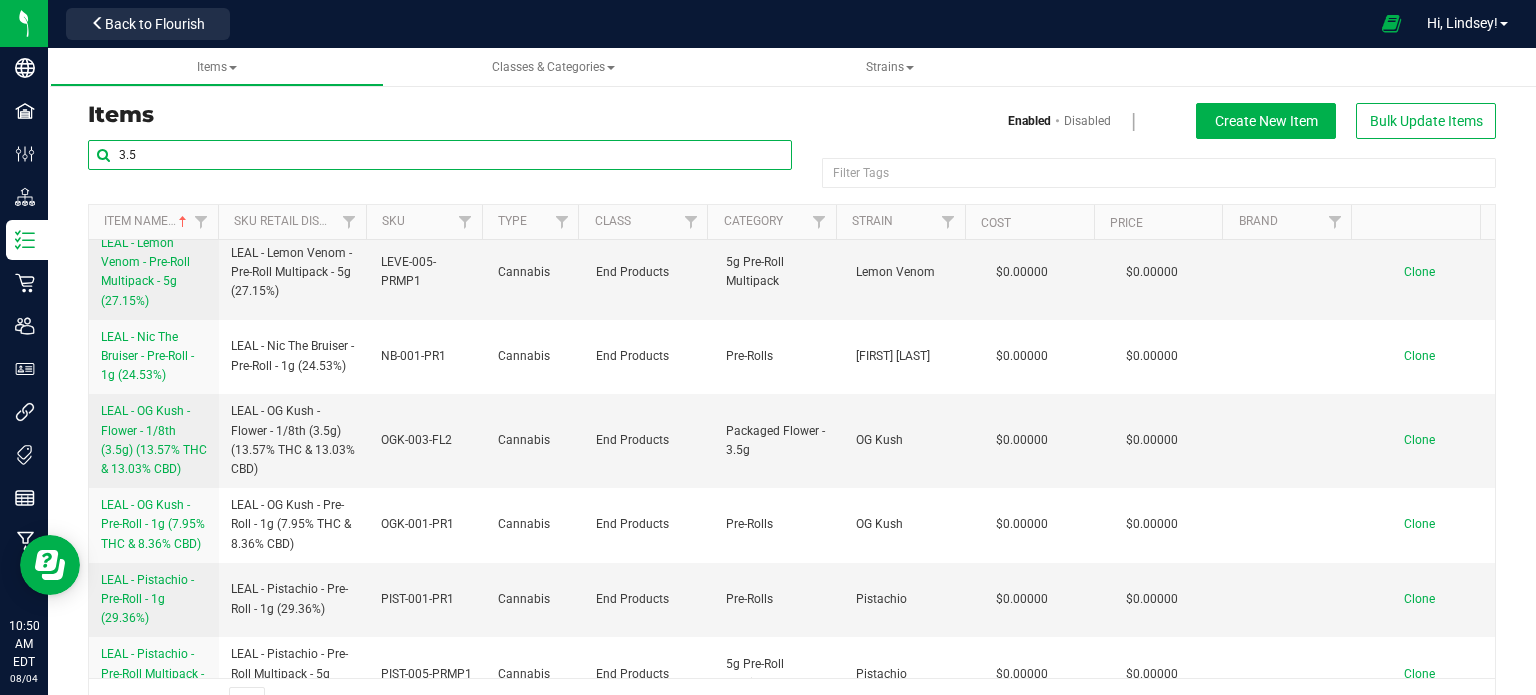 type on "3.5" 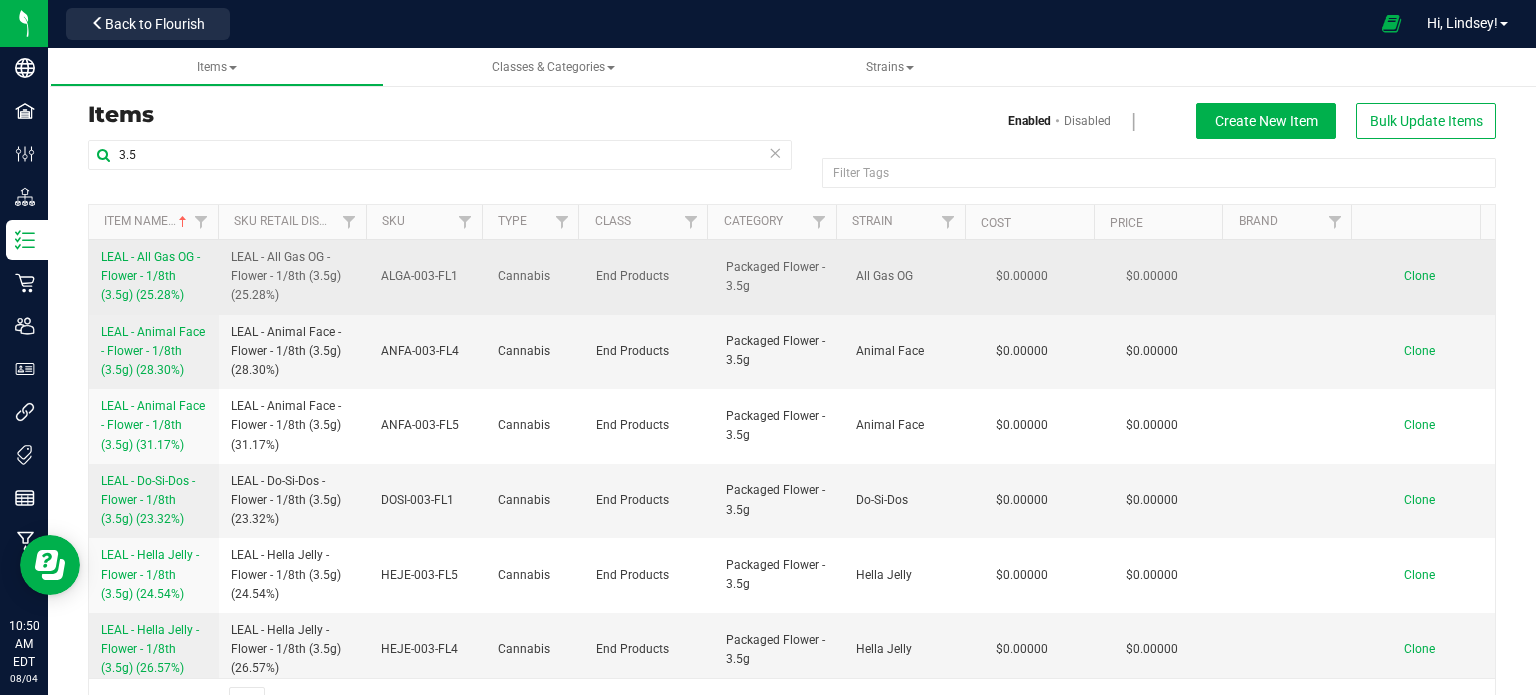 click on "Clone" at bounding box center [1429, 276] 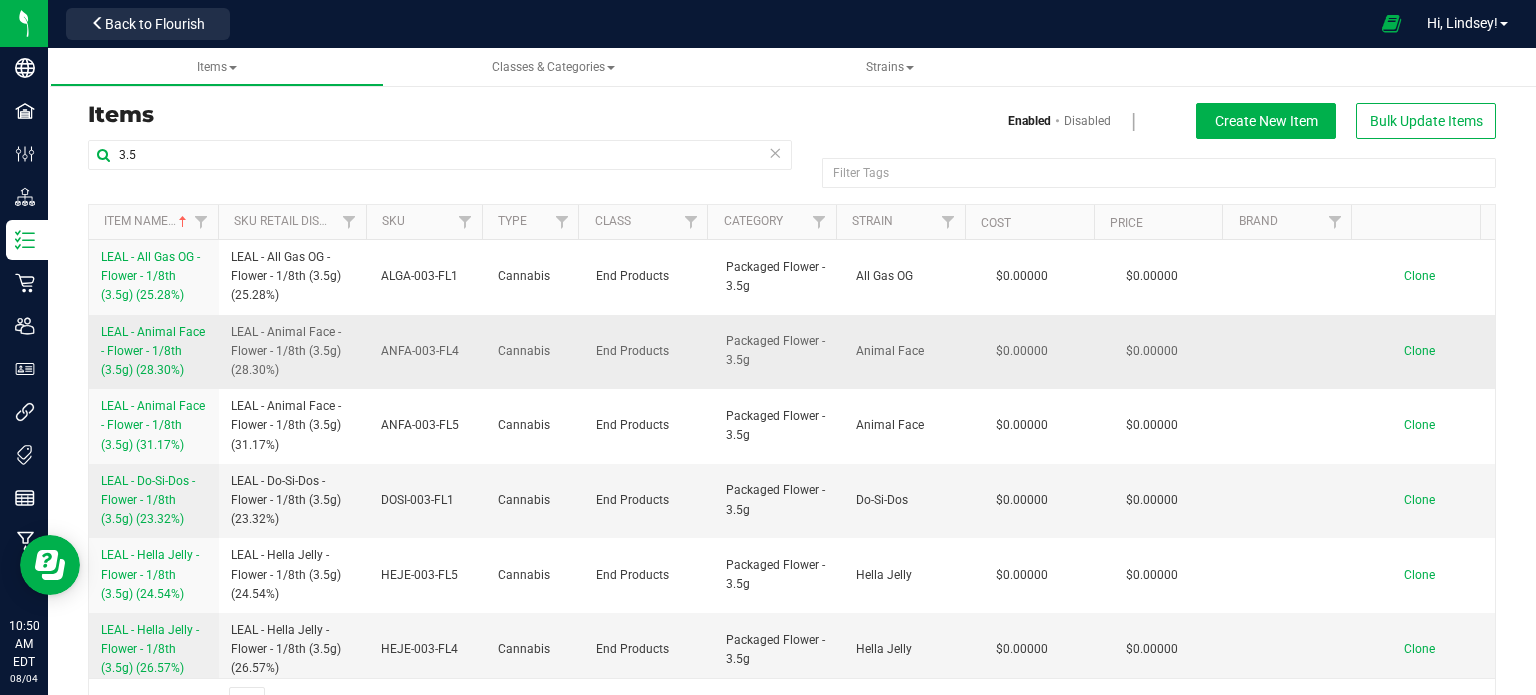 drag, startPoint x: 95, startPoint y: 325, endPoint x: 182, endPoint y: 377, distance: 101.35581 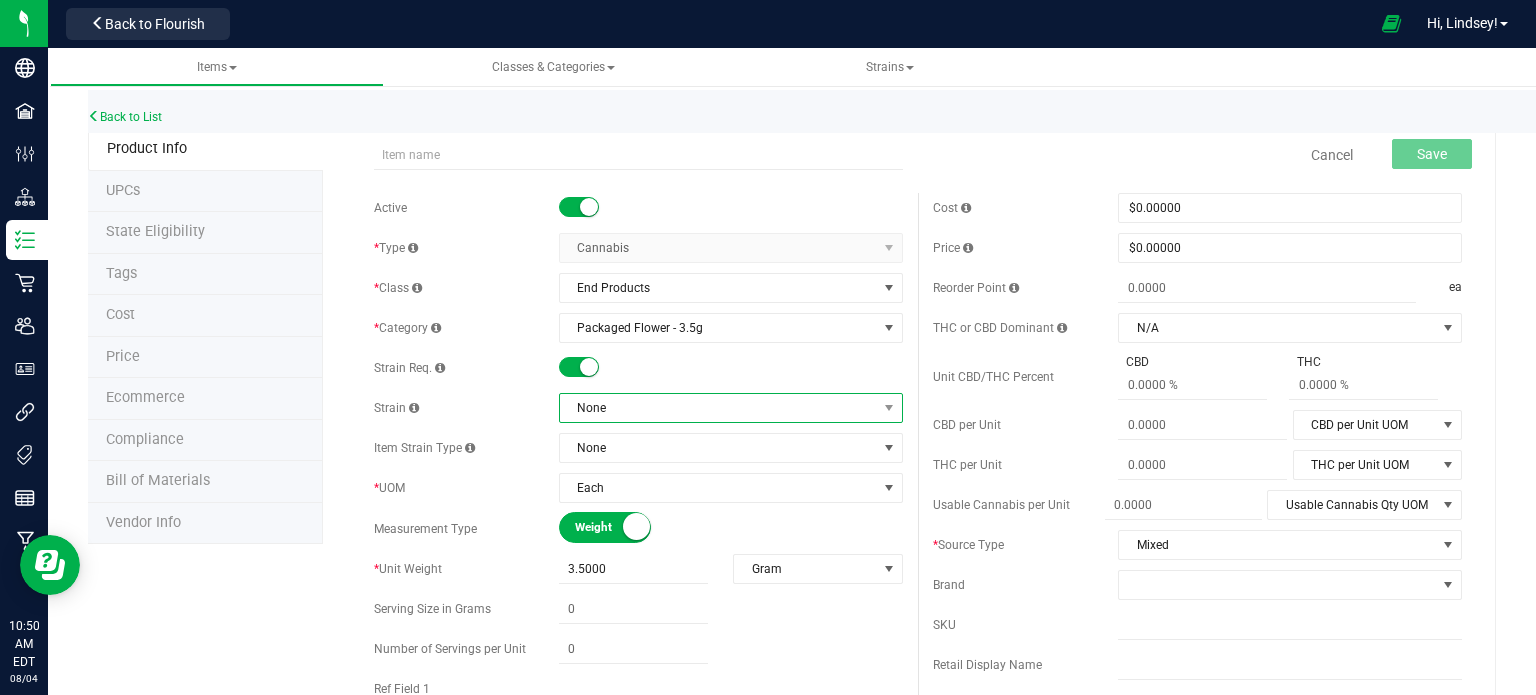 click on "None" at bounding box center (718, 408) 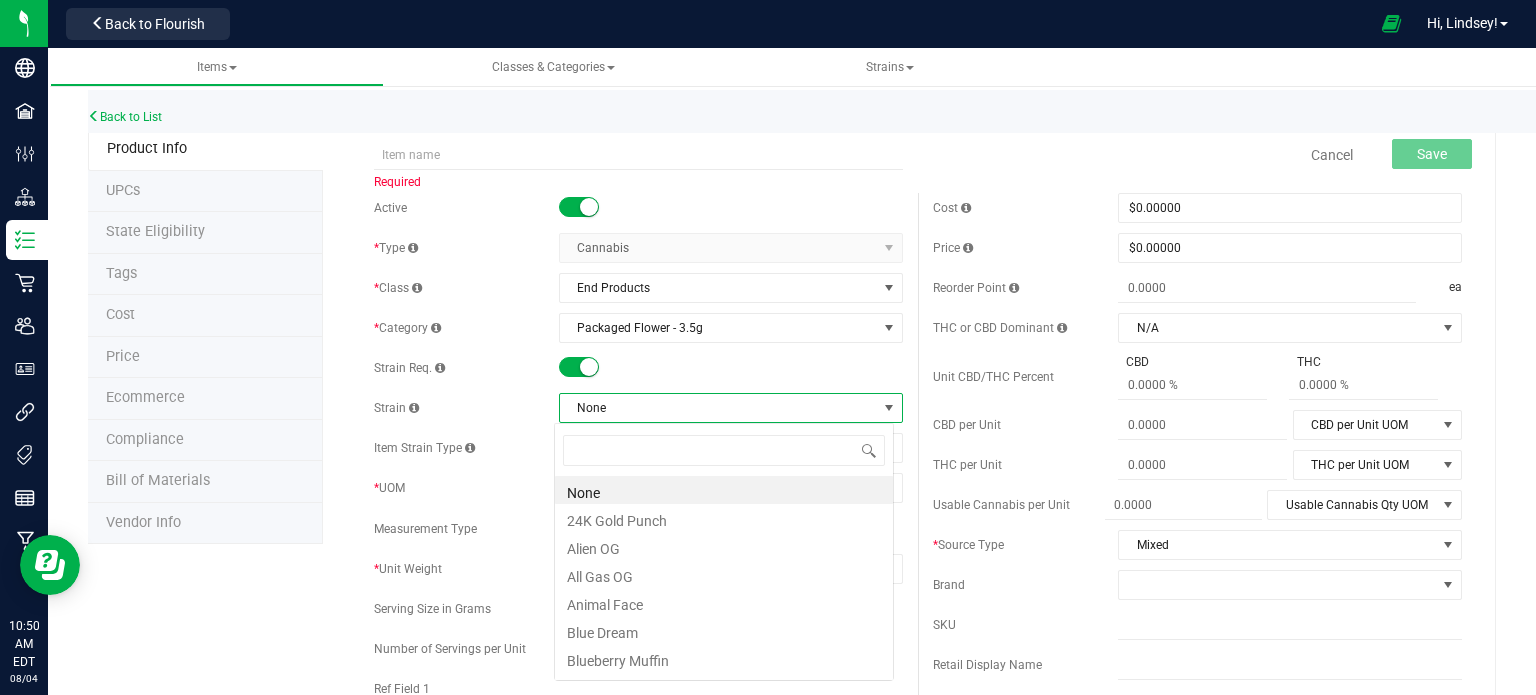 scroll, scrollTop: 99970, scrollLeft: 99660, axis: both 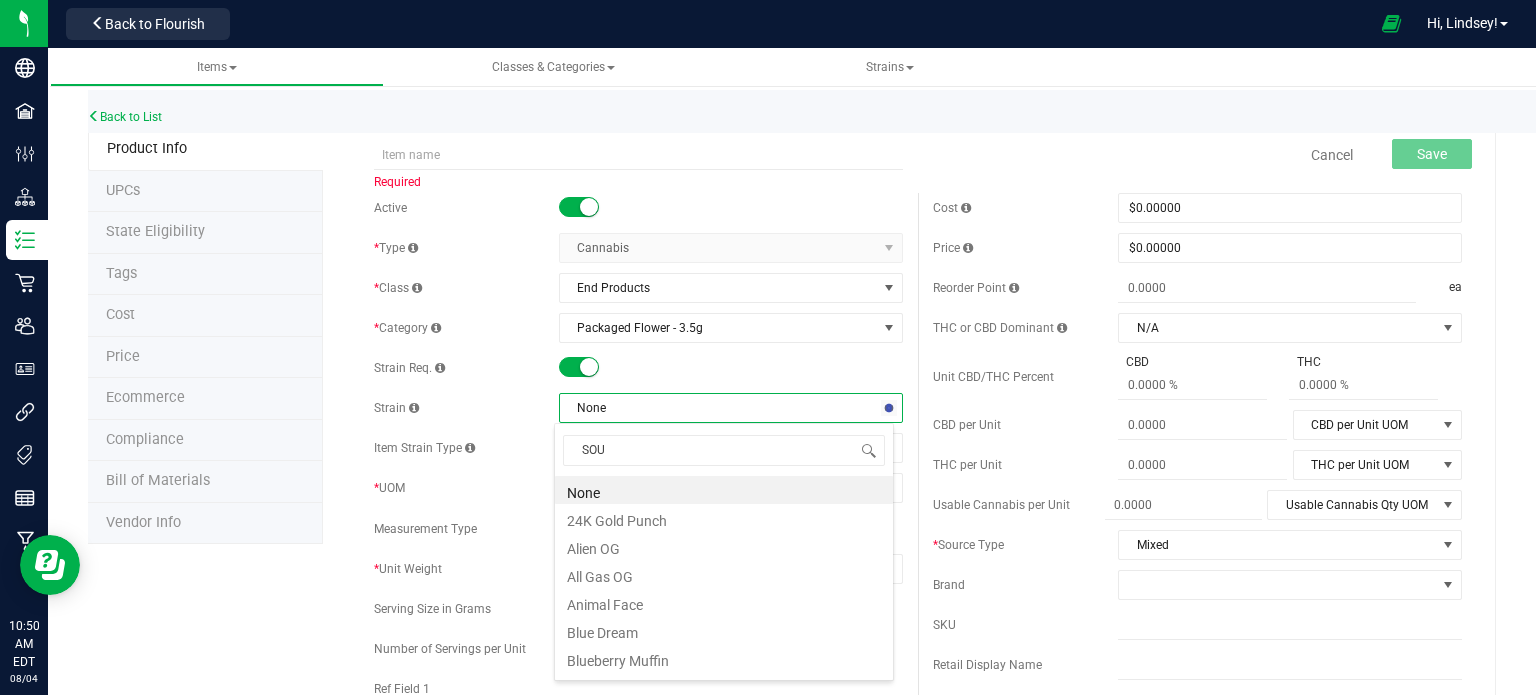 type on "SOUR" 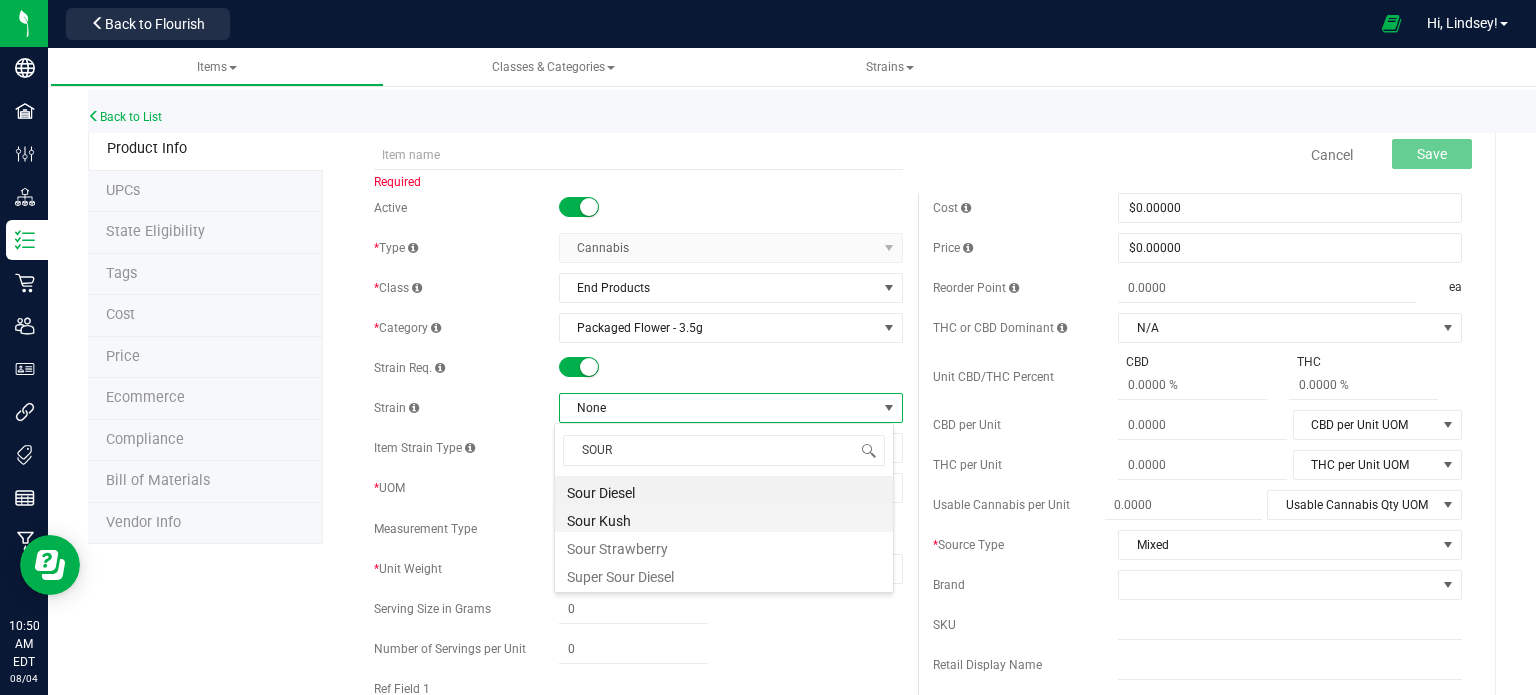 click on "Sour Kush" at bounding box center (724, 518) 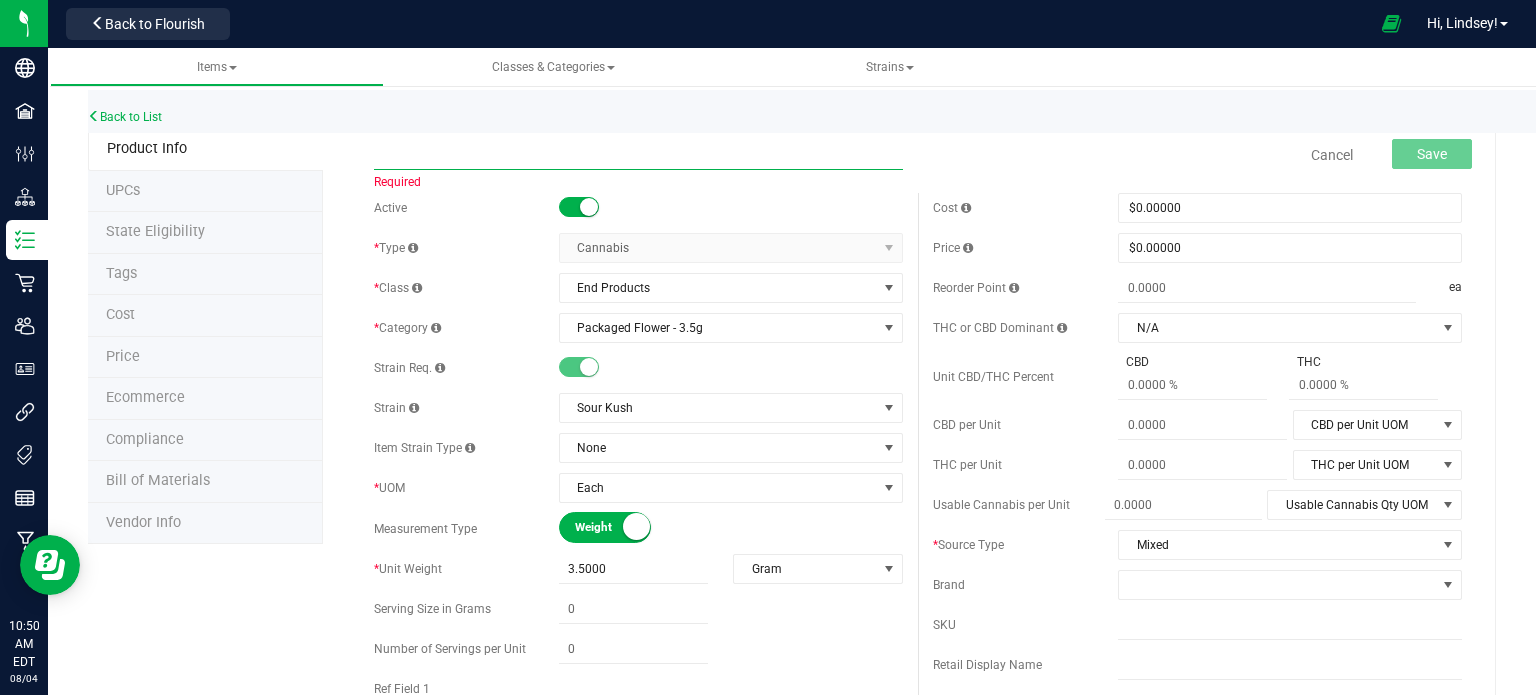 click at bounding box center [638, 155] 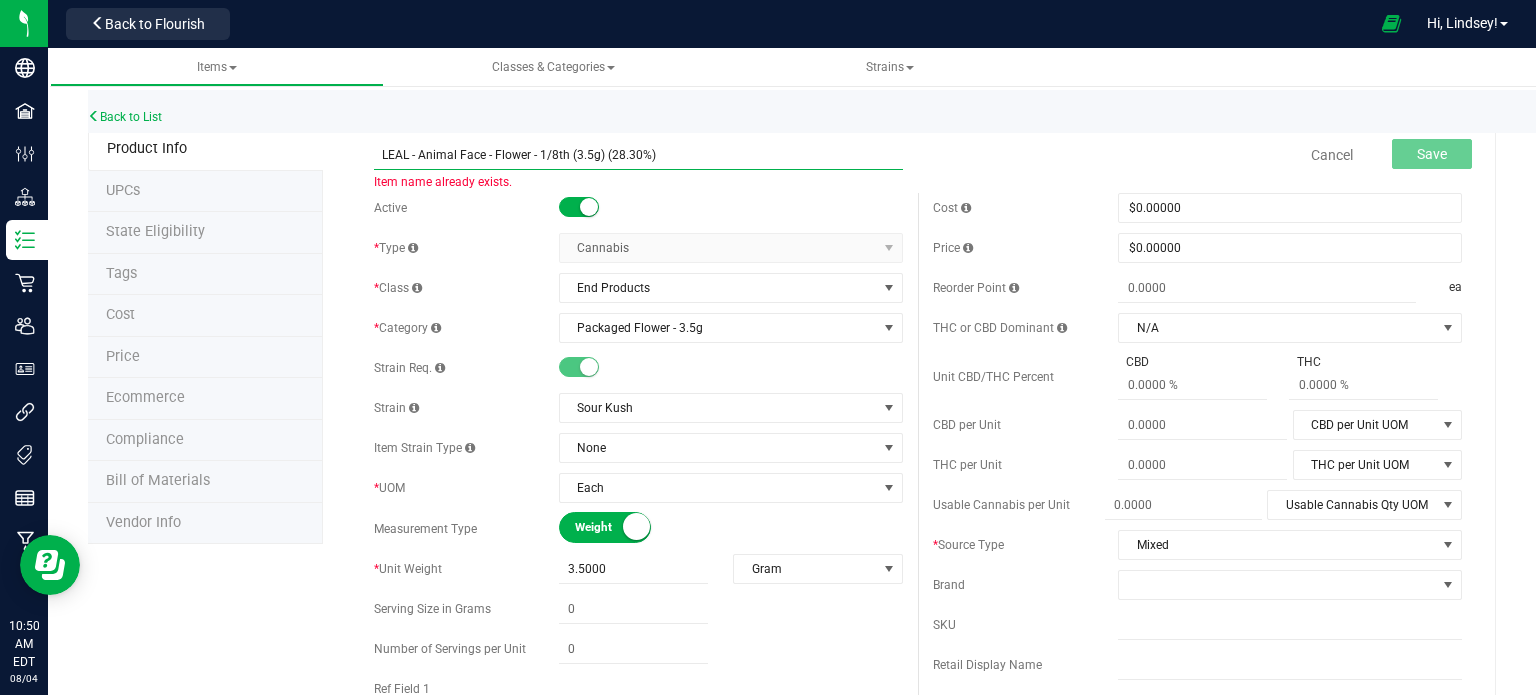 click on "LEAL - Animal Face - Flower - 1/8th (3.5g) (28.30%)" at bounding box center [638, 155] 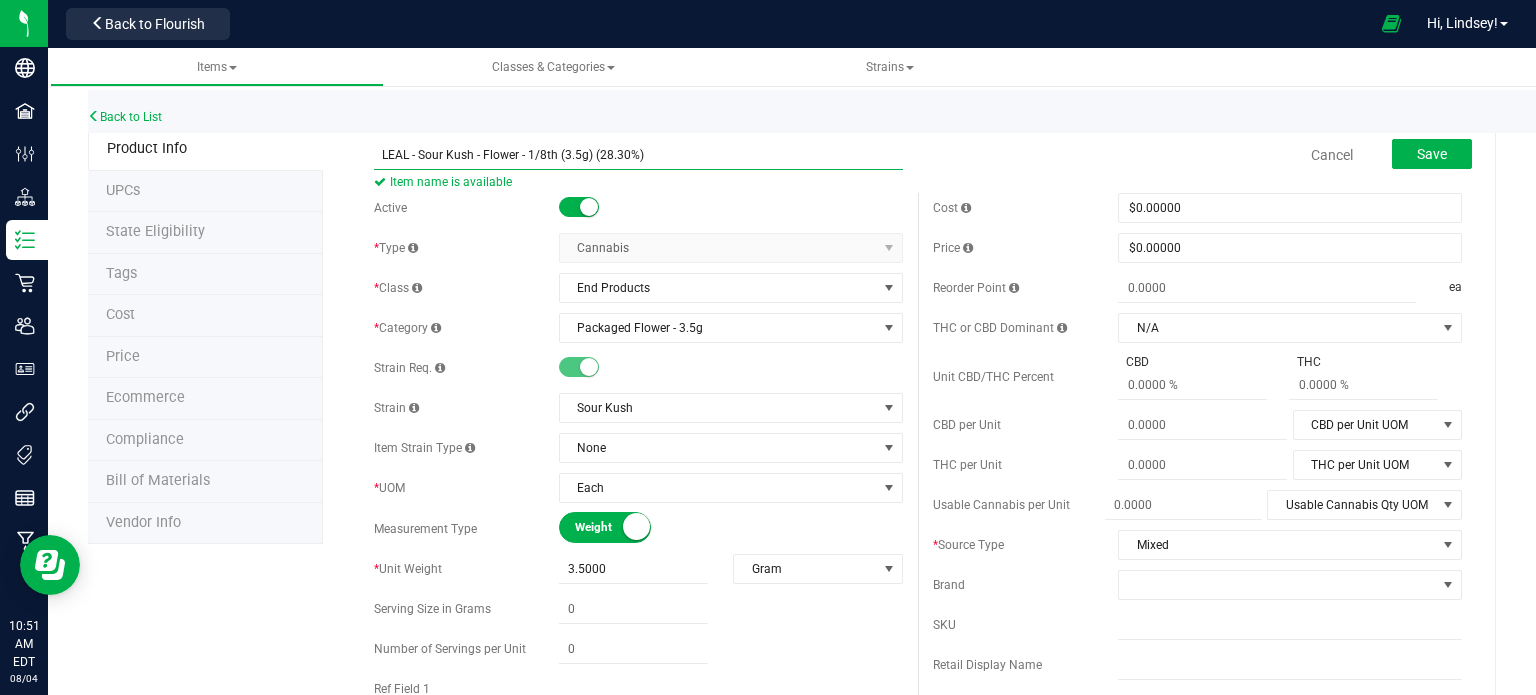click on "LEAL - Sour Kush - Flower - 1/8th (3.5g) (28.30%)" at bounding box center [638, 155] 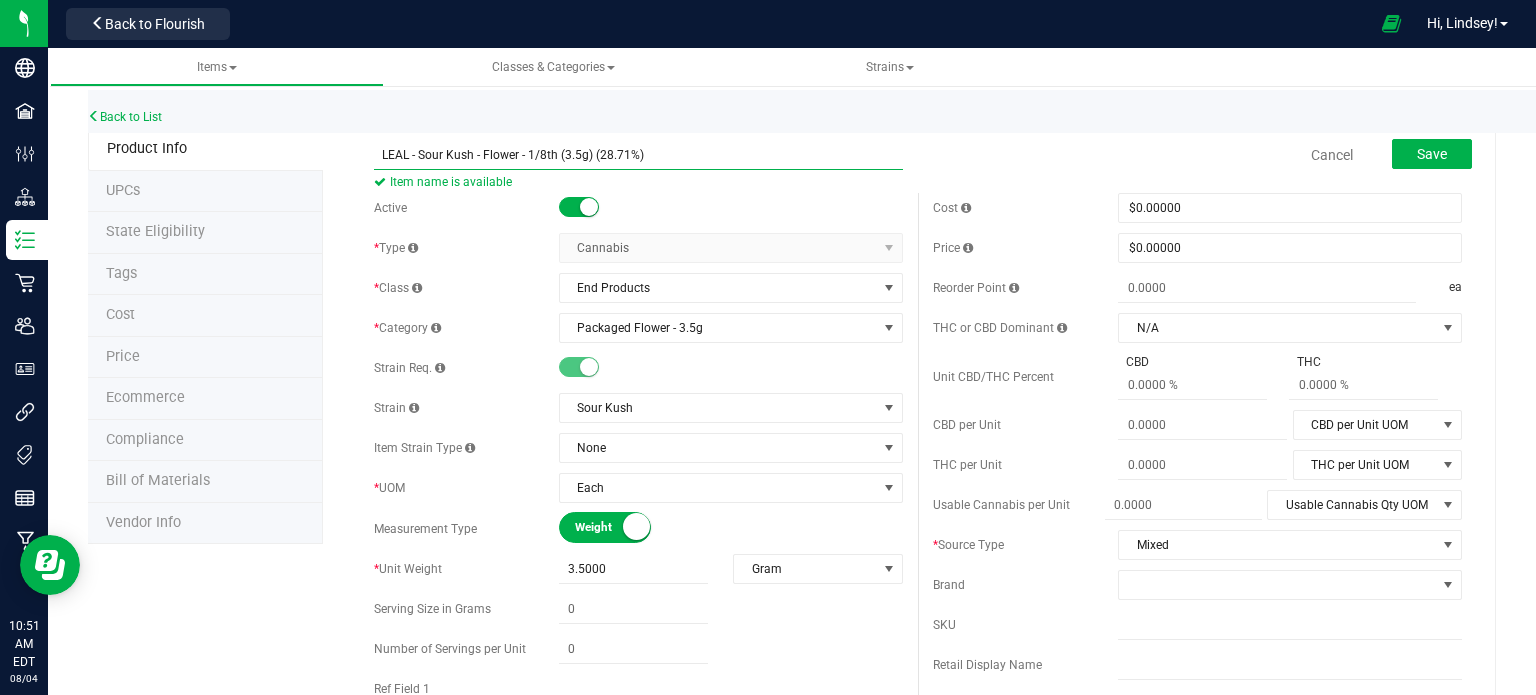 drag, startPoint x: 669, startPoint y: 157, endPoint x: 371, endPoint y: 141, distance: 298.42923 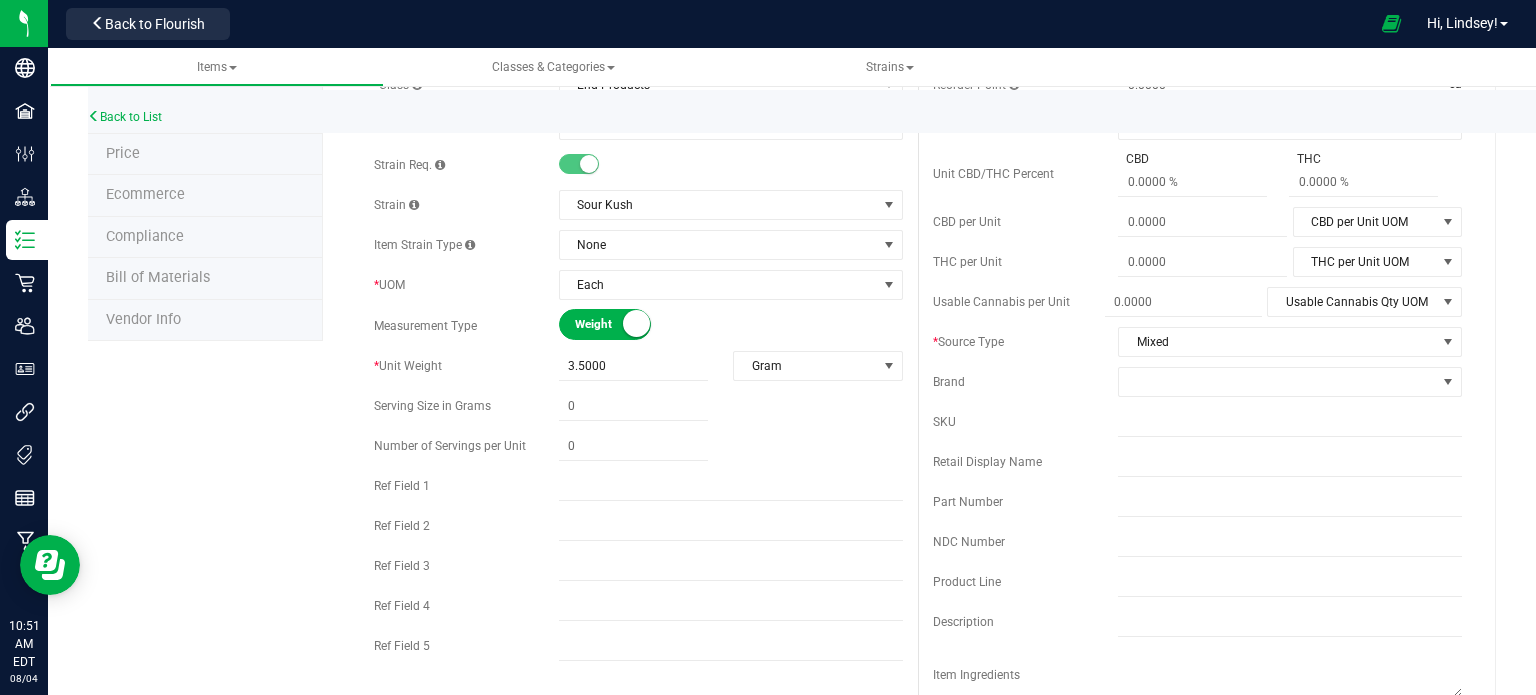 scroll, scrollTop: 208, scrollLeft: 0, axis: vertical 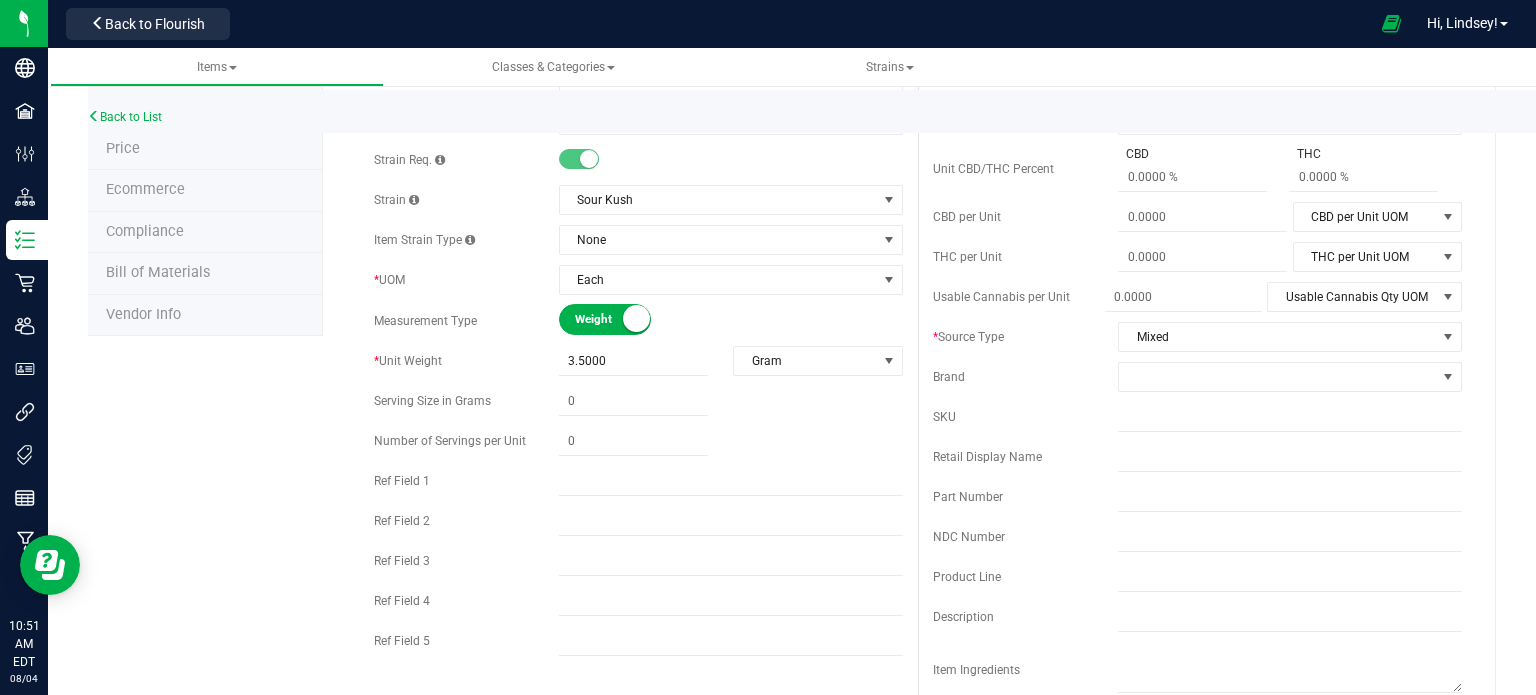 type on "LEAL - Sour Kush - Flower - 1/8th (3.5g) (28.71%)" 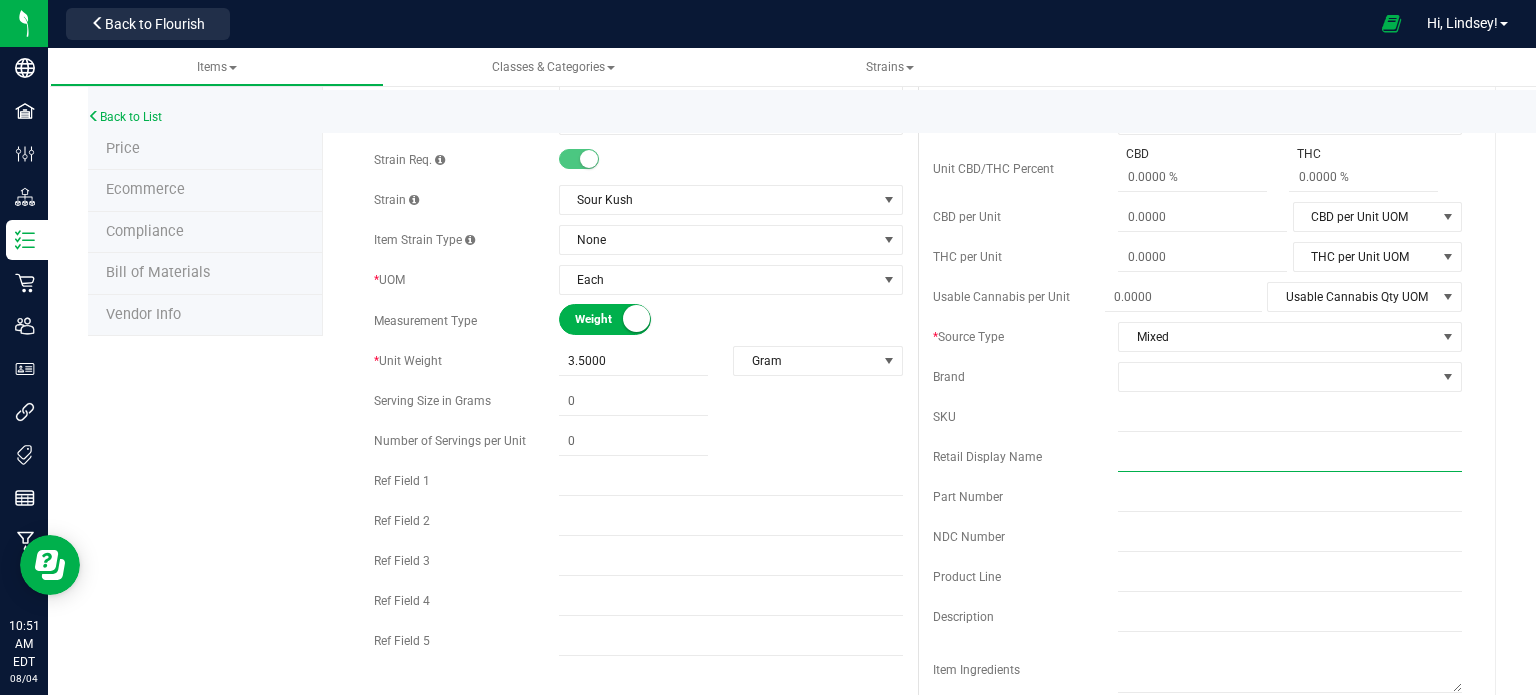 click at bounding box center (1290, 457) 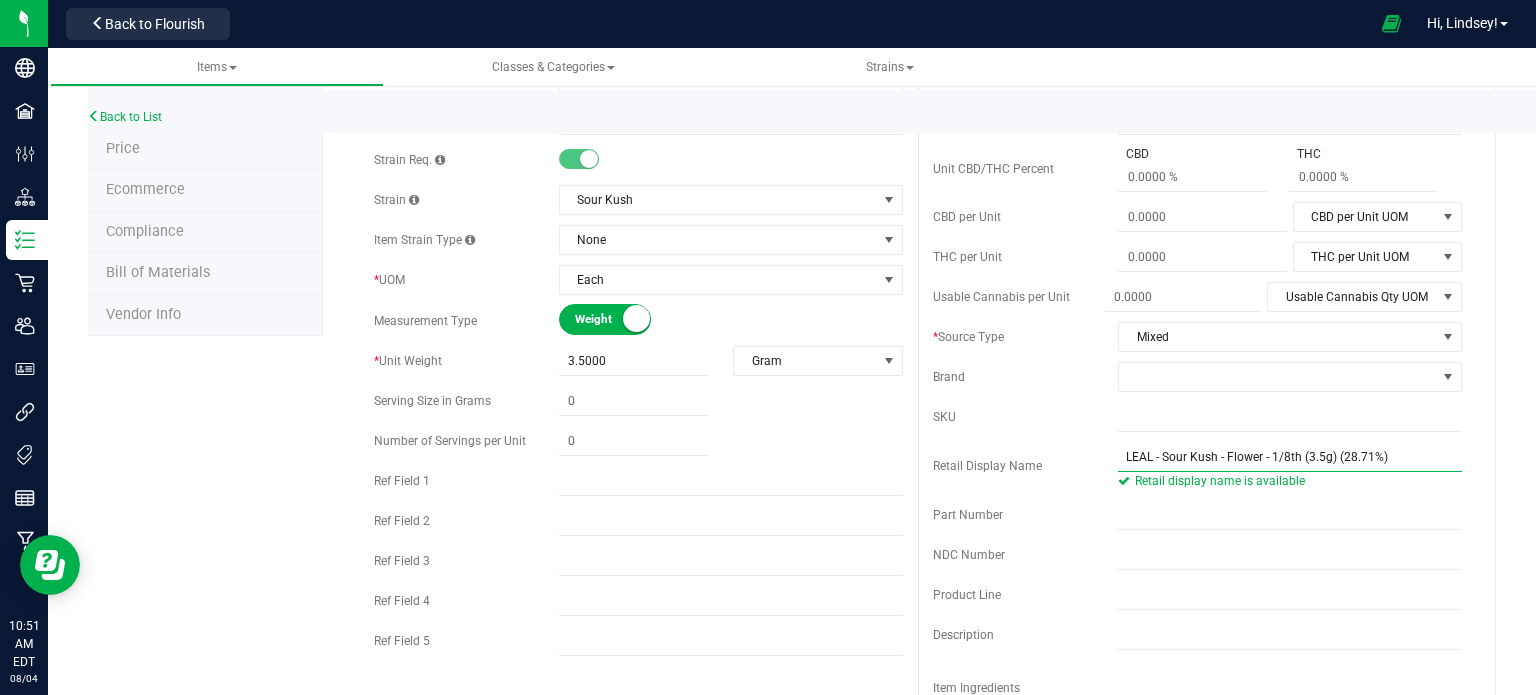 scroll, scrollTop: 0, scrollLeft: 0, axis: both 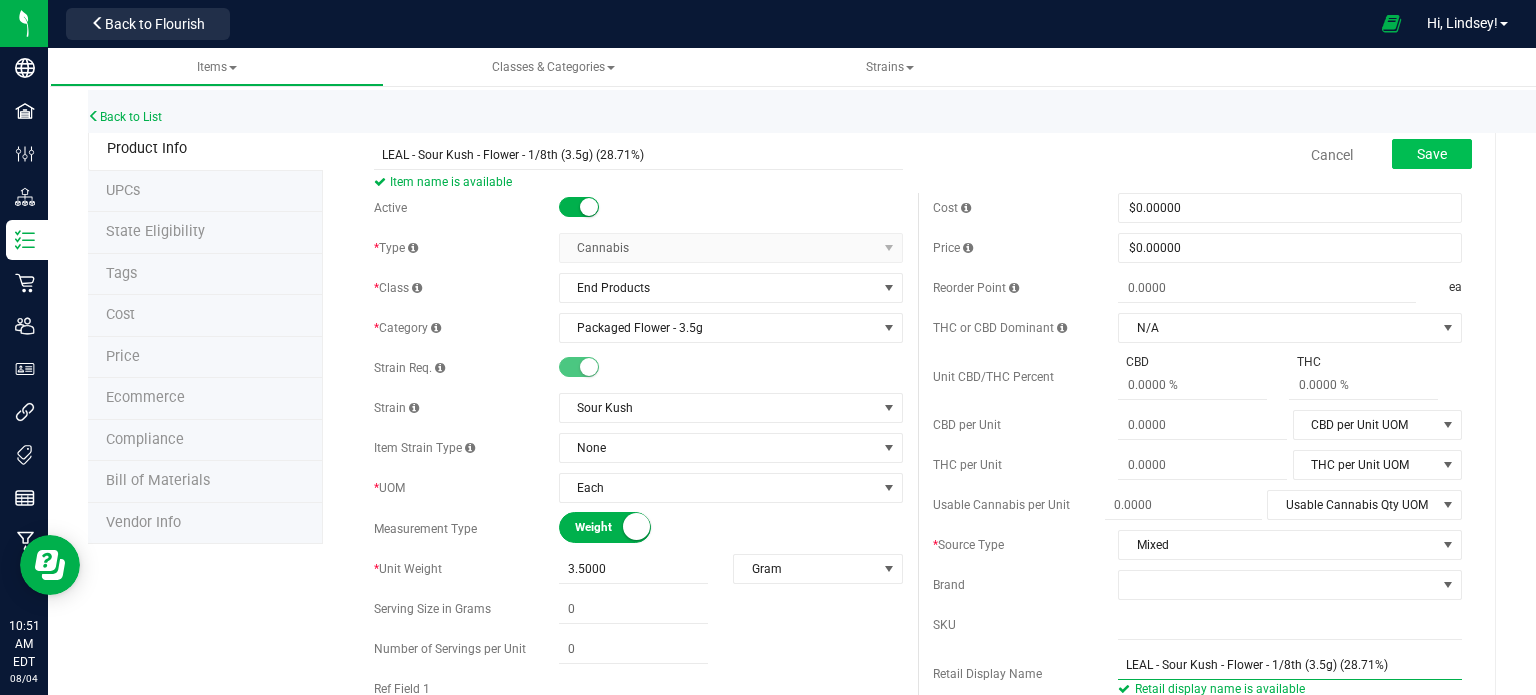 type on "LEAL - Sour Kush - Flower - 1/8th (3.5g) (28.71%)" 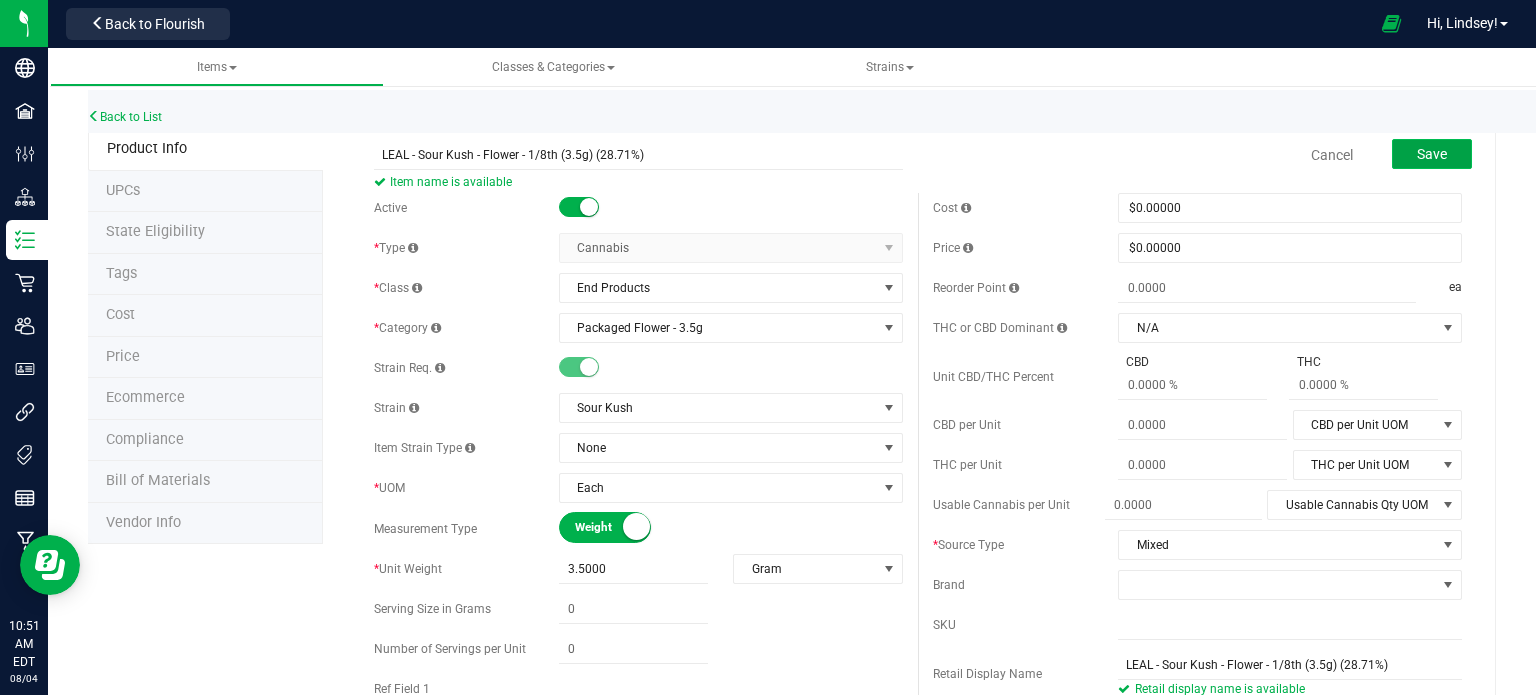 click on "Save" at bounding box center (1432, 154) 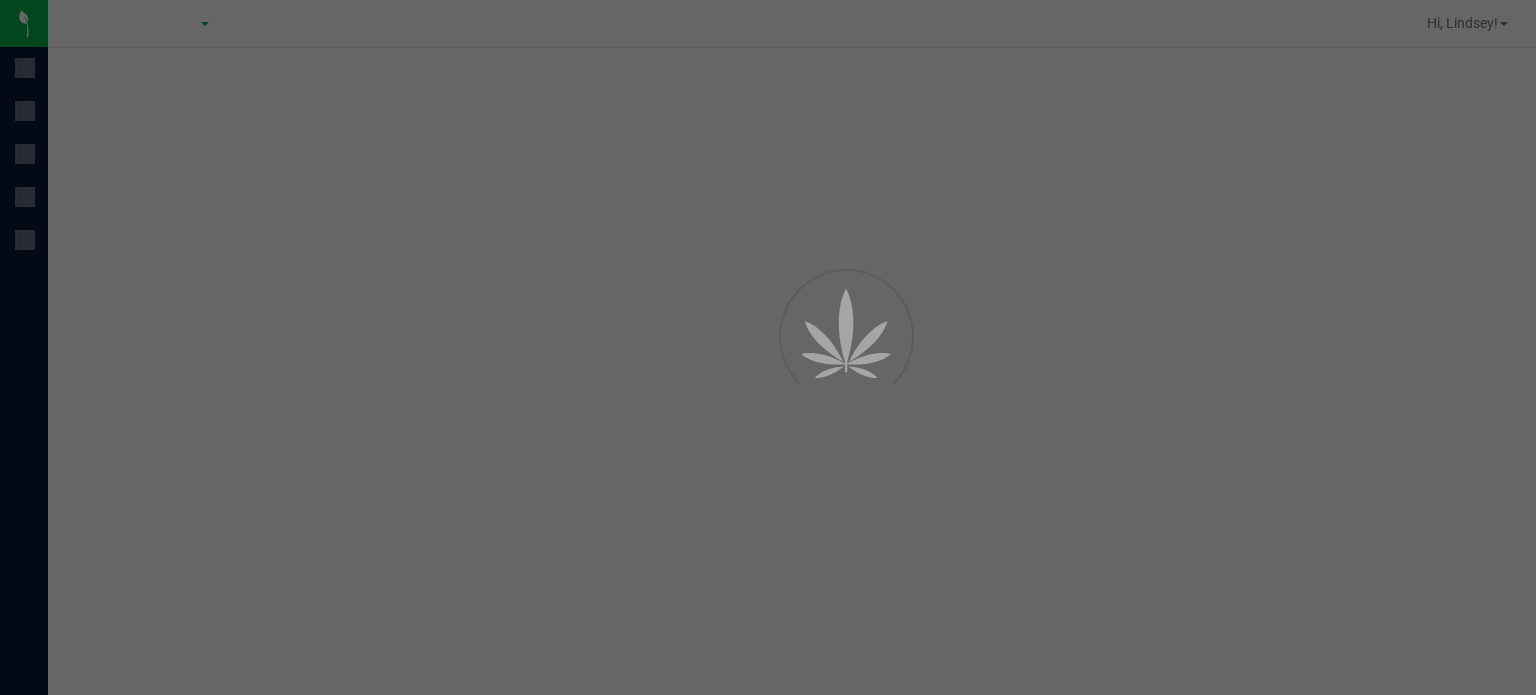 scroll, scrollTop: 0, scrollLeft: 0, axis: both 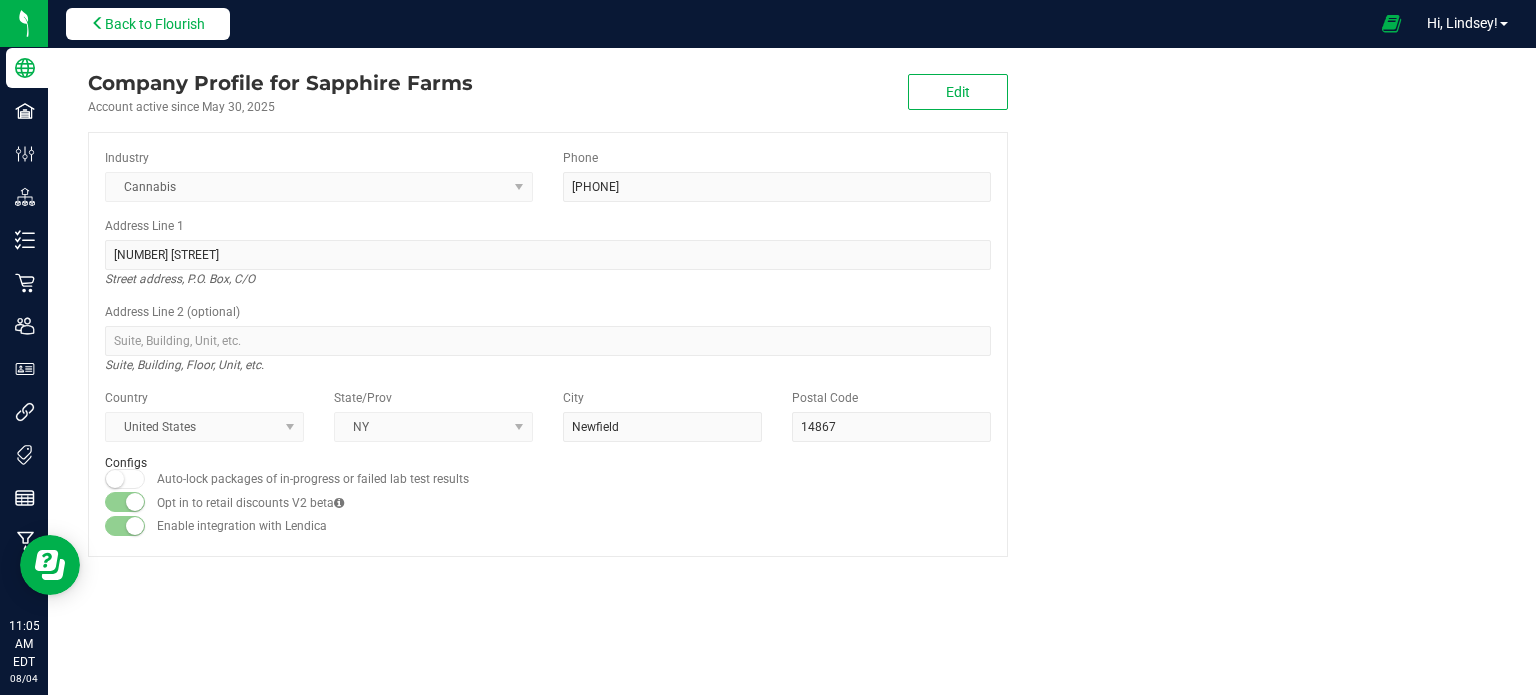 click on "Back to Flourish" at bounding box center [148, 24] 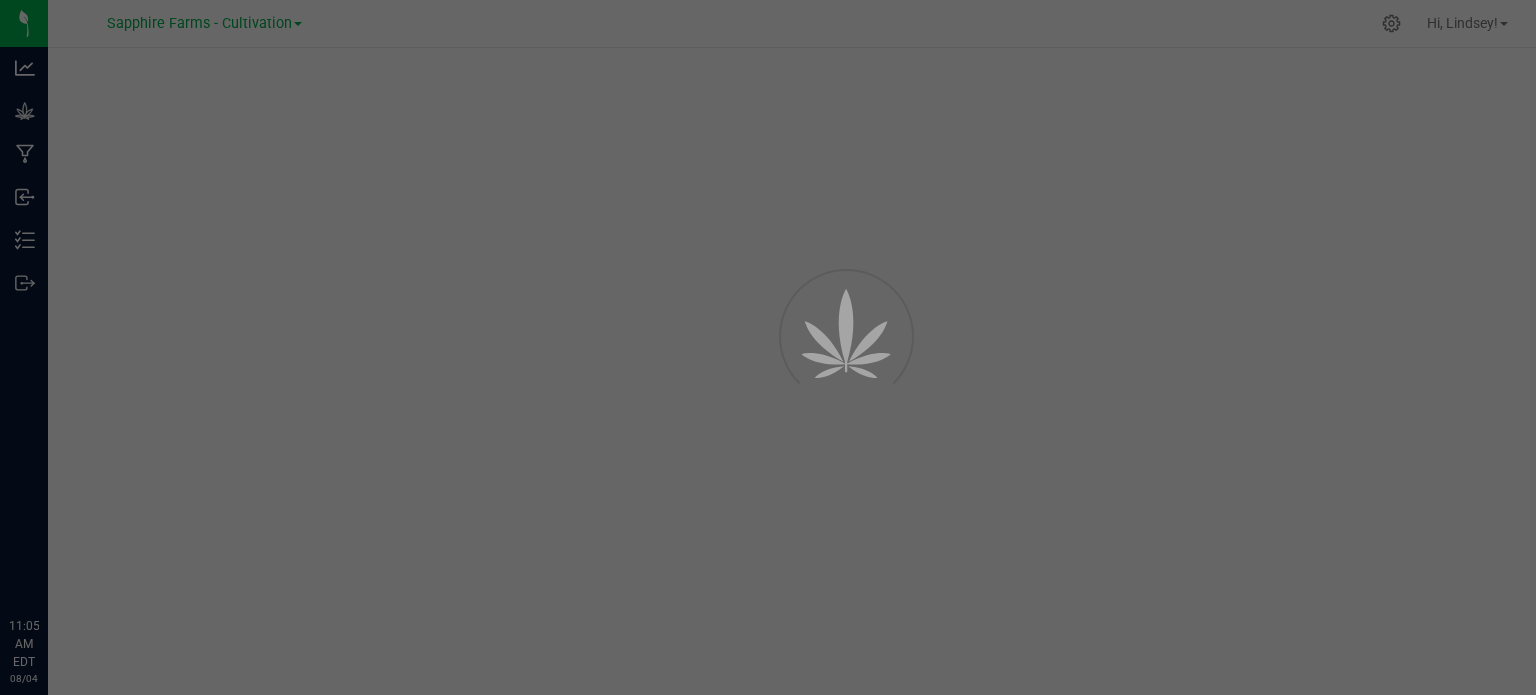 scroll, scrollTop: 0, scrollLeft: 0, axis: both 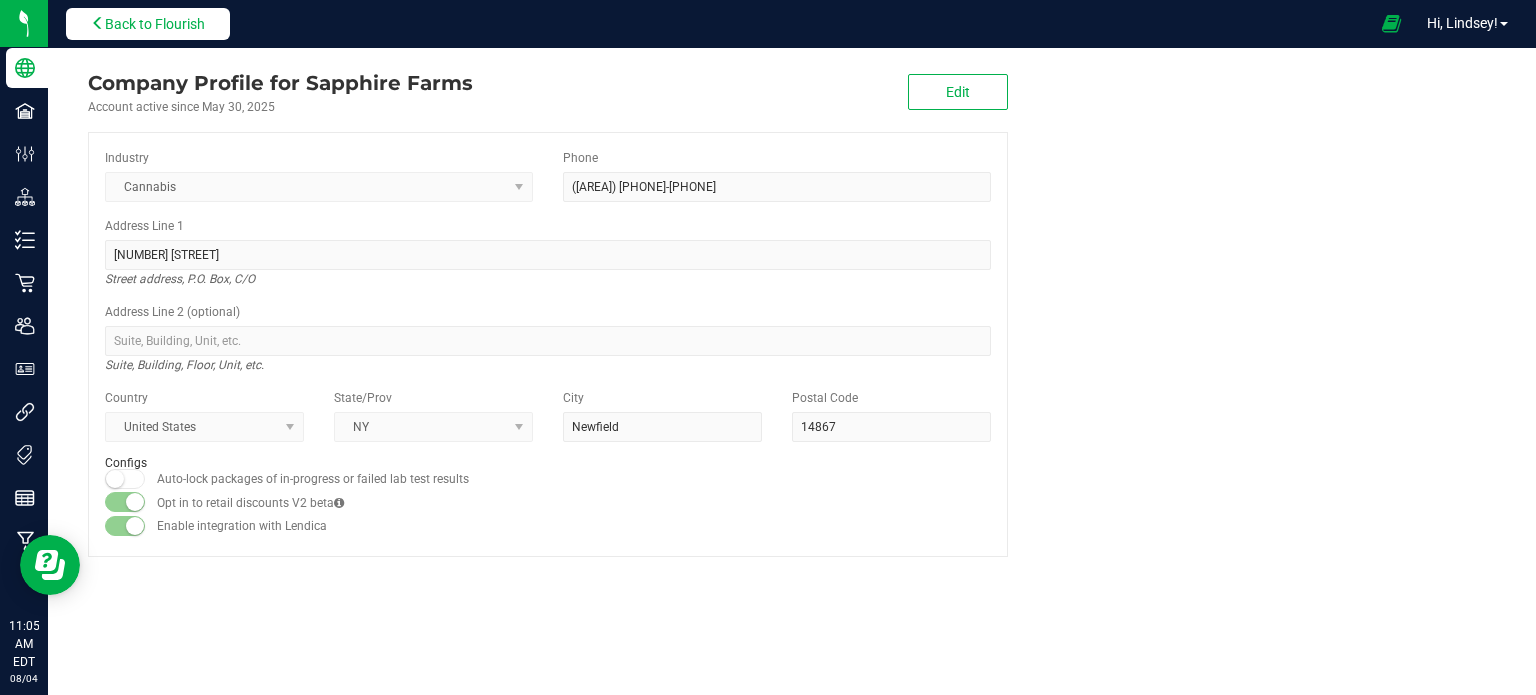 click on "Back to Flourish" at bounding box center [148, 24] 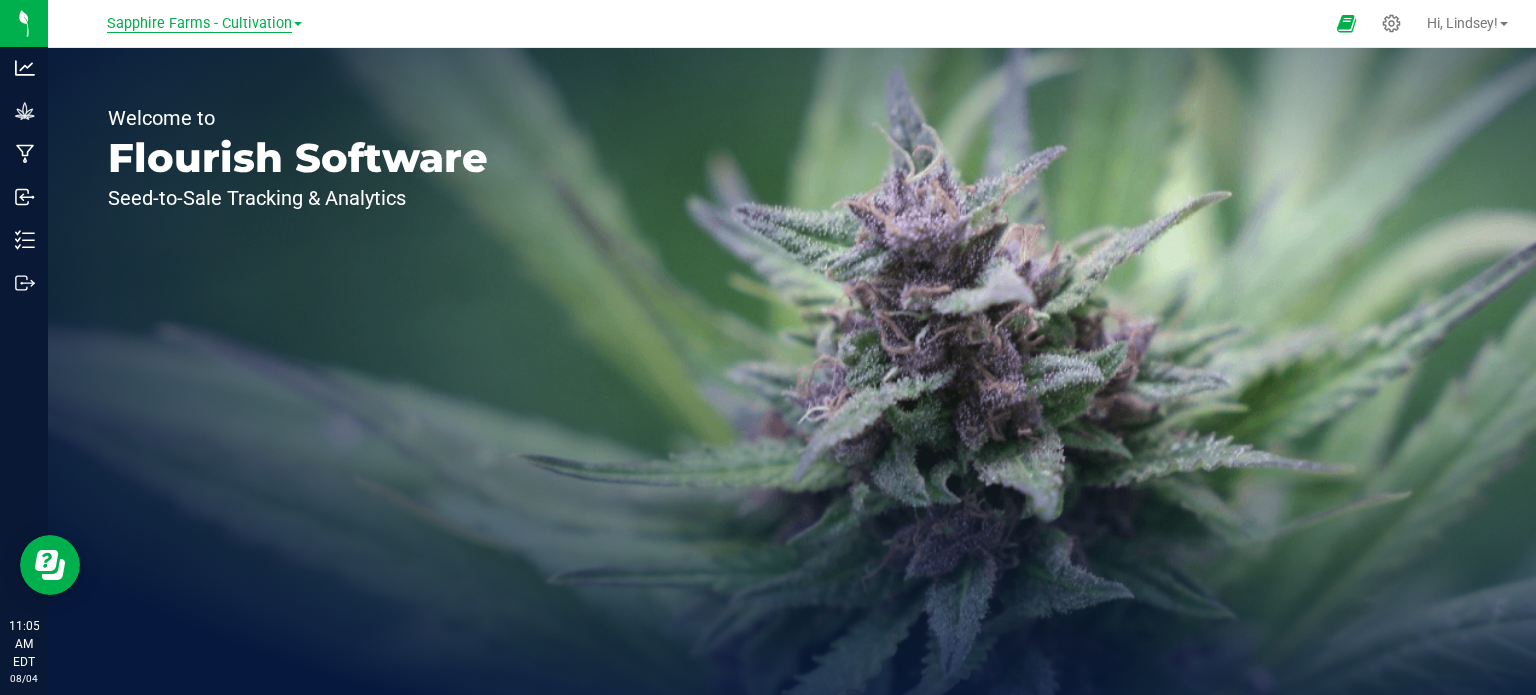 click on "Sapphire Farms - Cultivation" at bounding box center (199, 24) 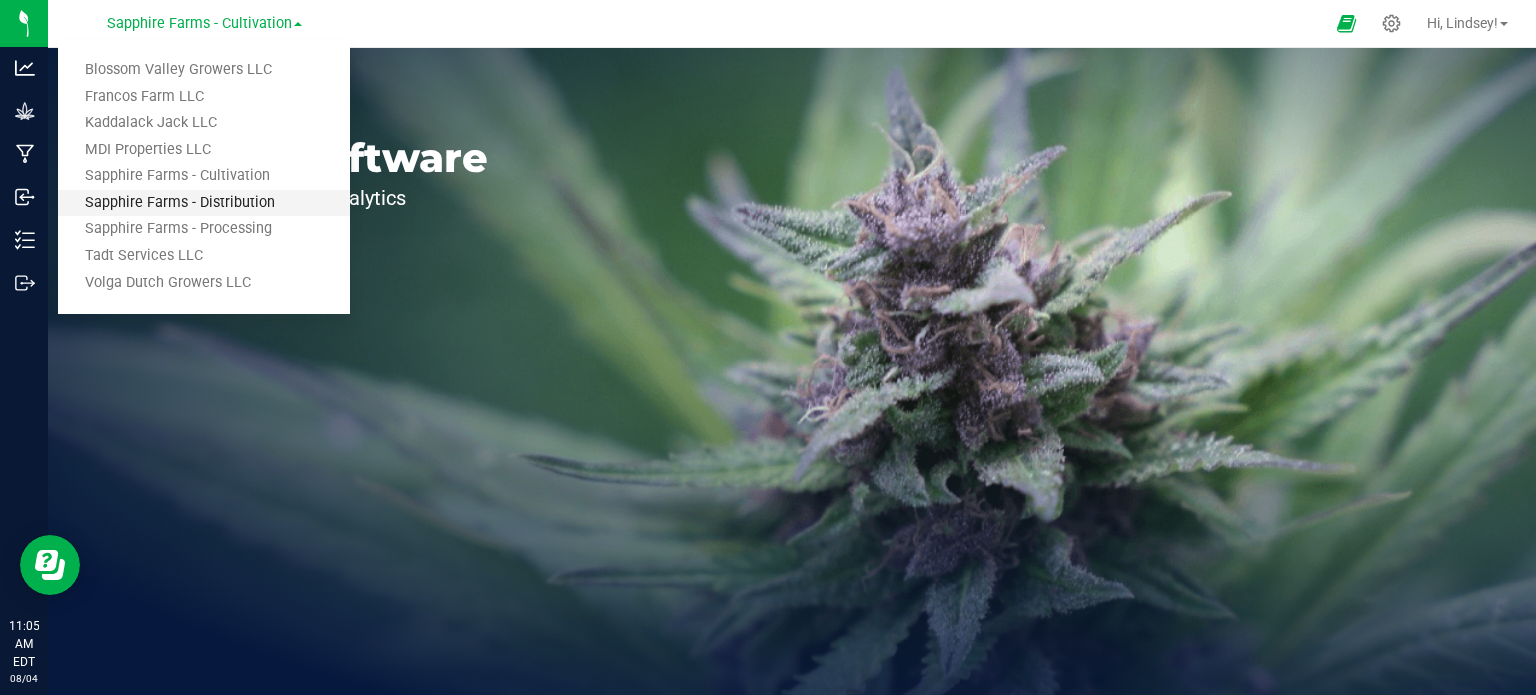 click on "Sapphire Farms - Distribution" at bounding box center [204, 203] 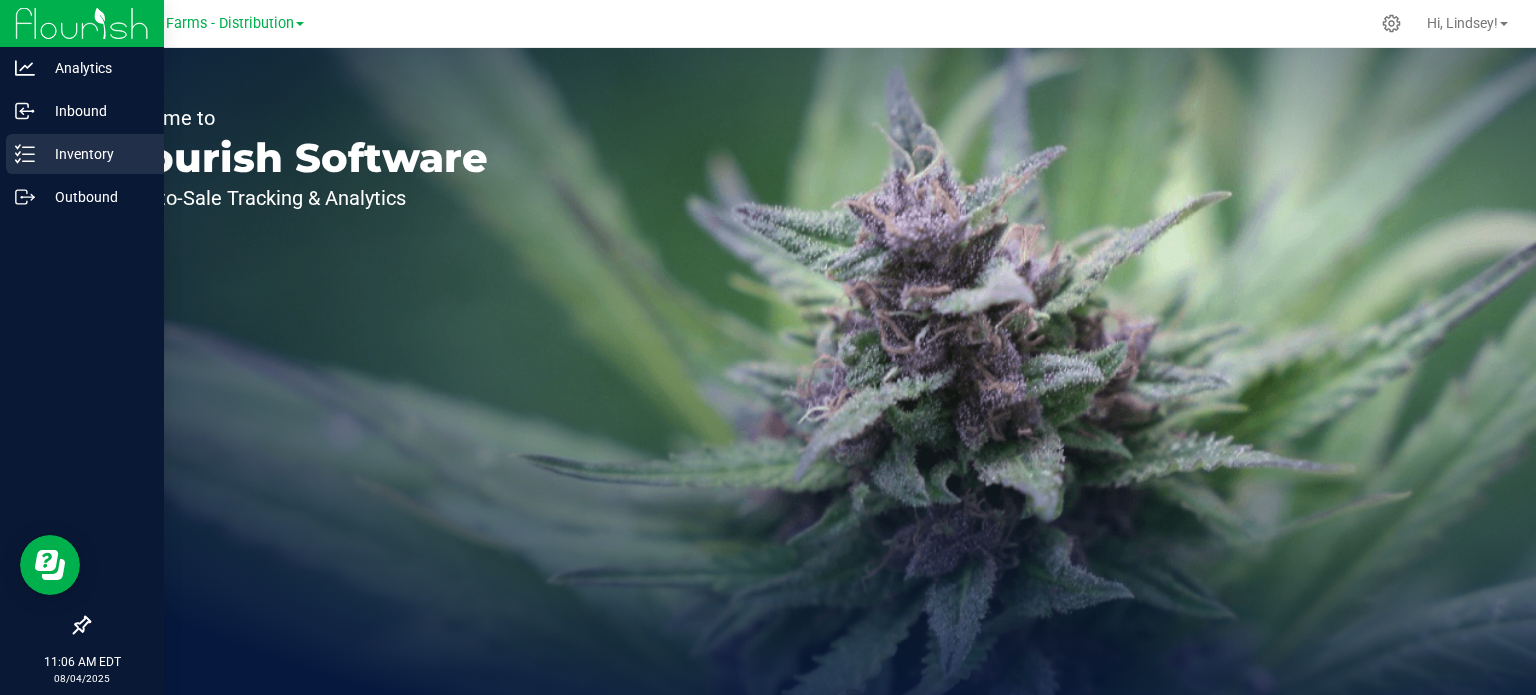 click 